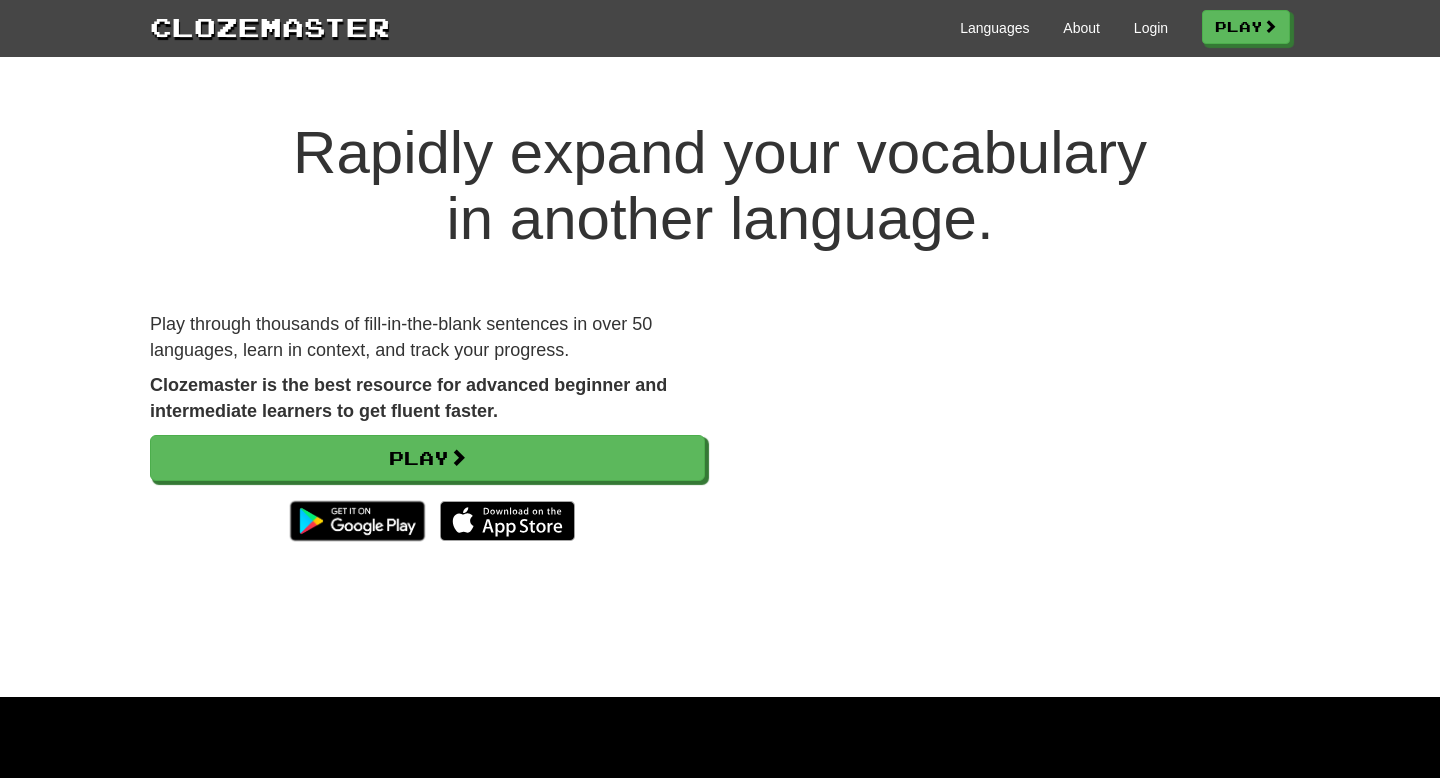 scroll, scrollTop: 0, scrollLeft: 0, axis: both 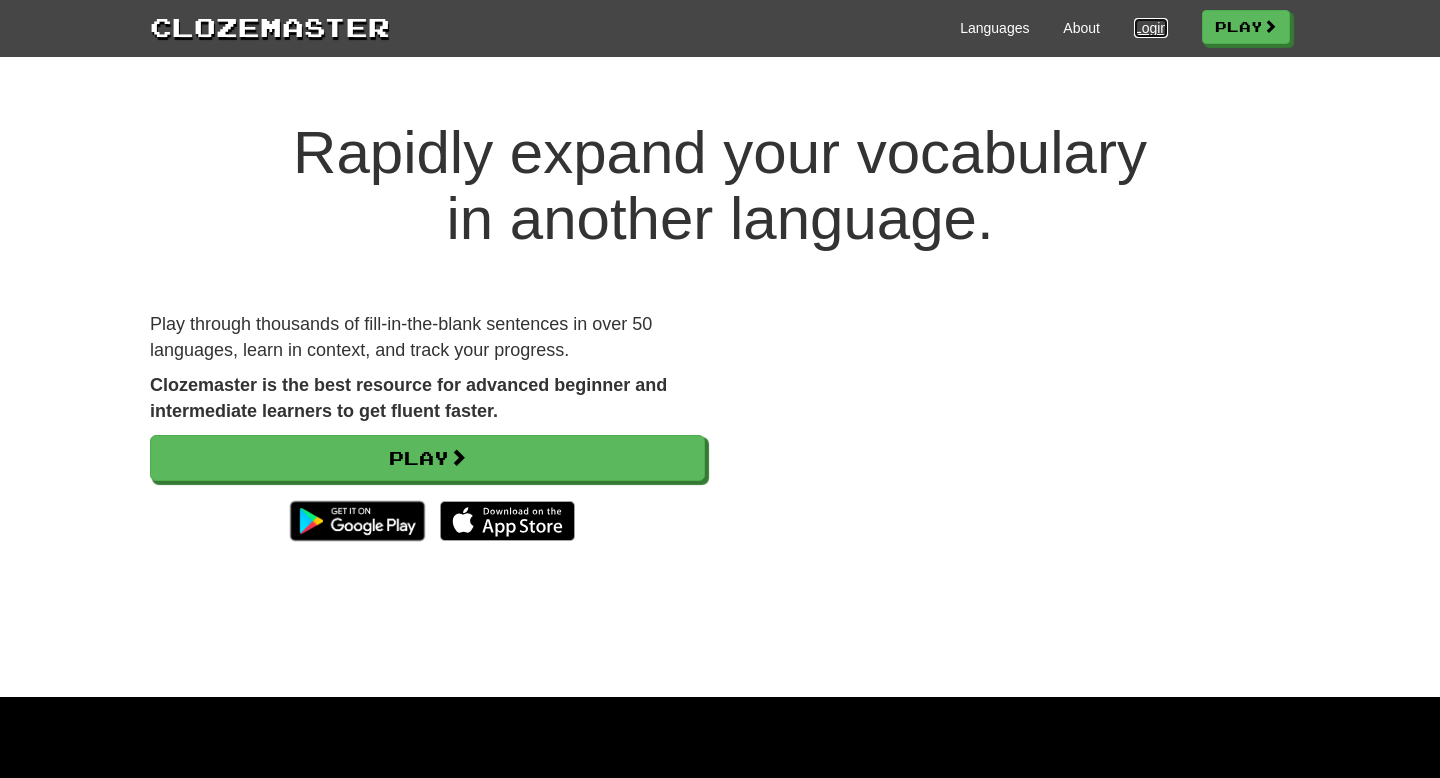 click on "Login" at bounding box center (1151, 28) 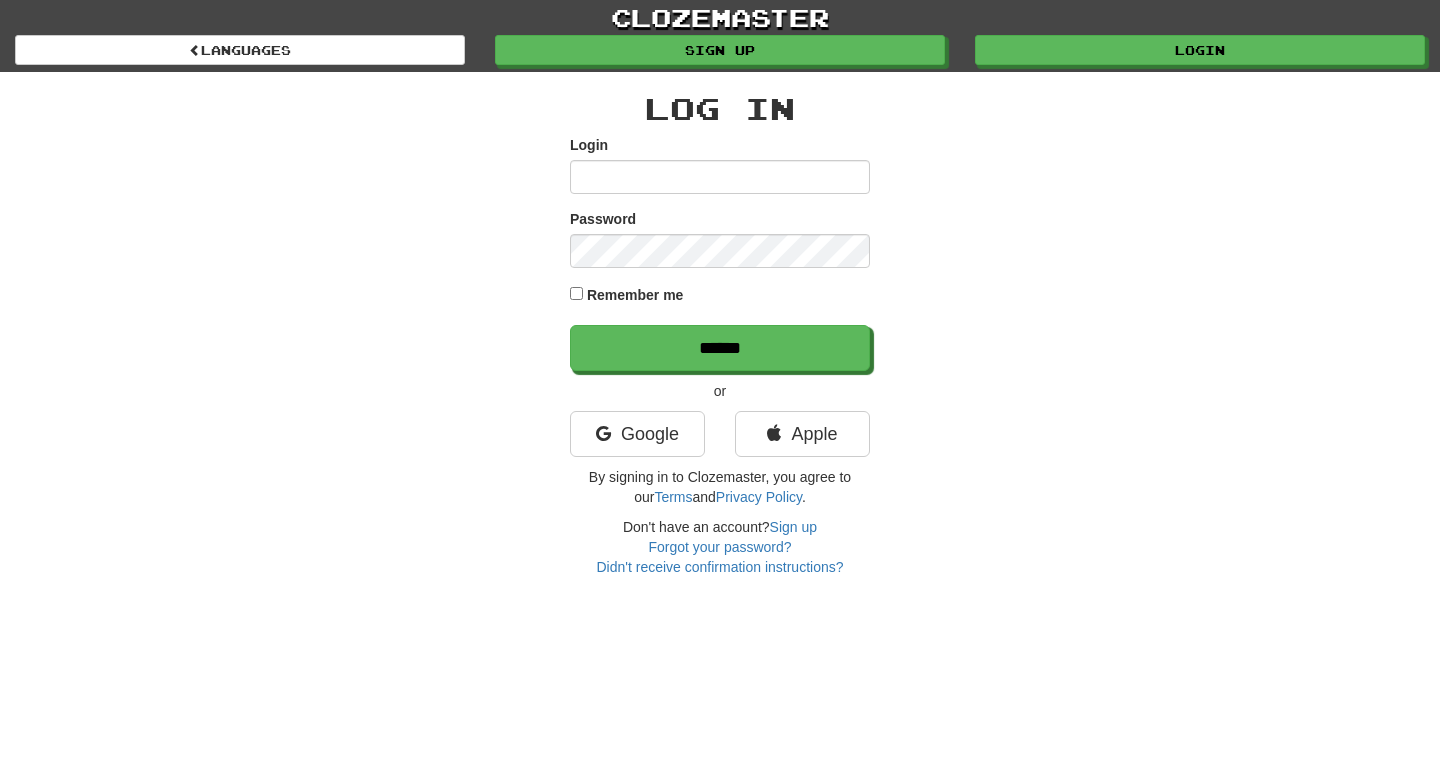 scroll, scrollTop: 0, scrollLeft: 0, axis: both 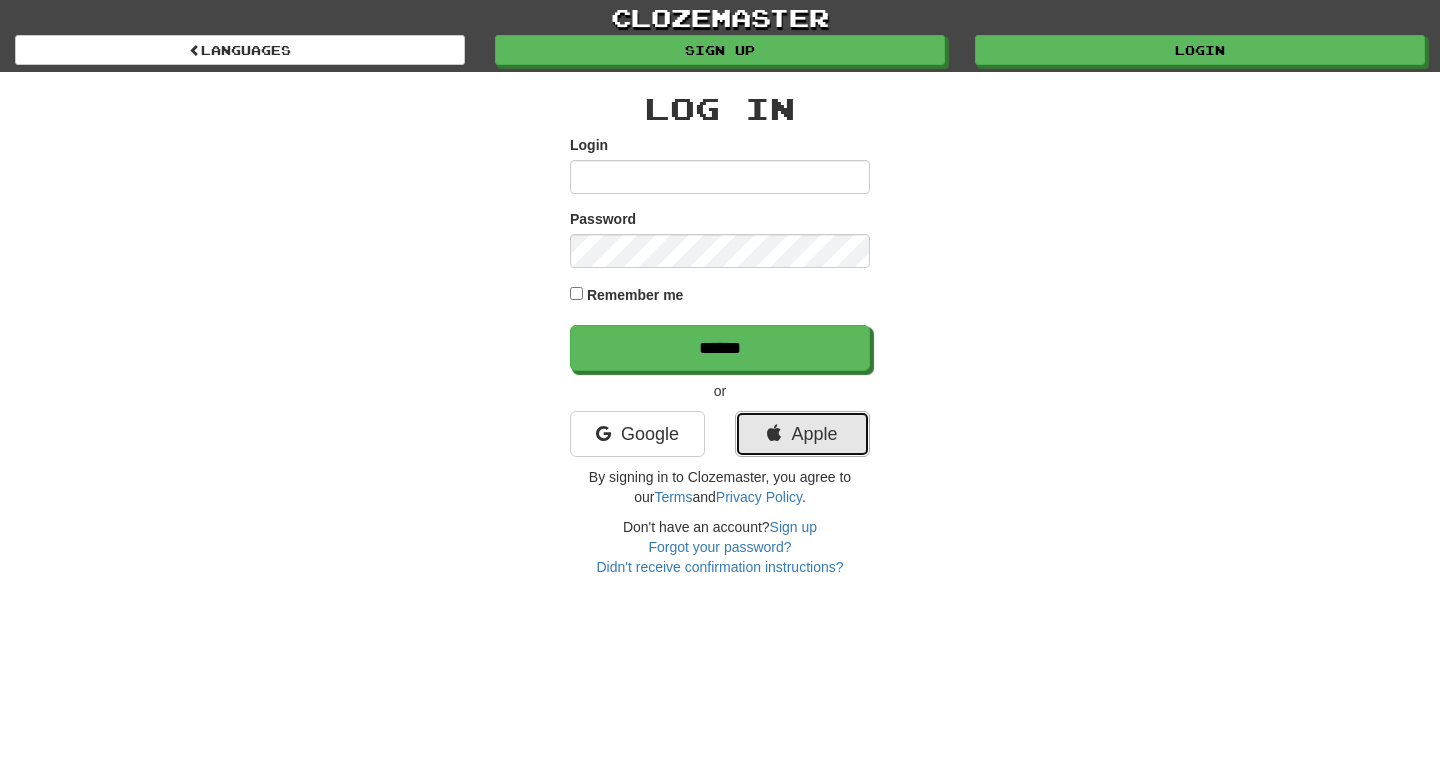 click on "Apple" at bounding box center [802, 434] 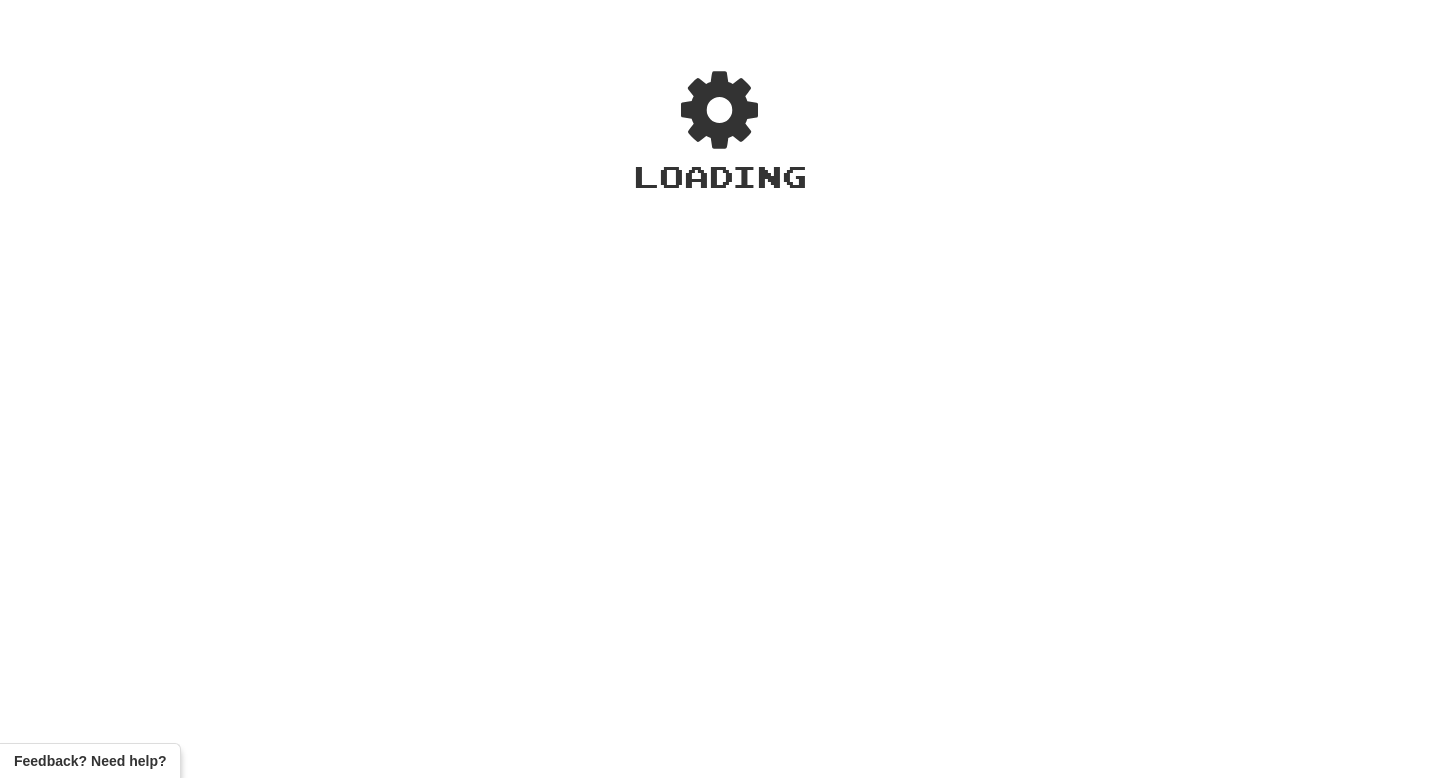 scroll, scrollTop: 0, scrollLeft: 0, axis: both 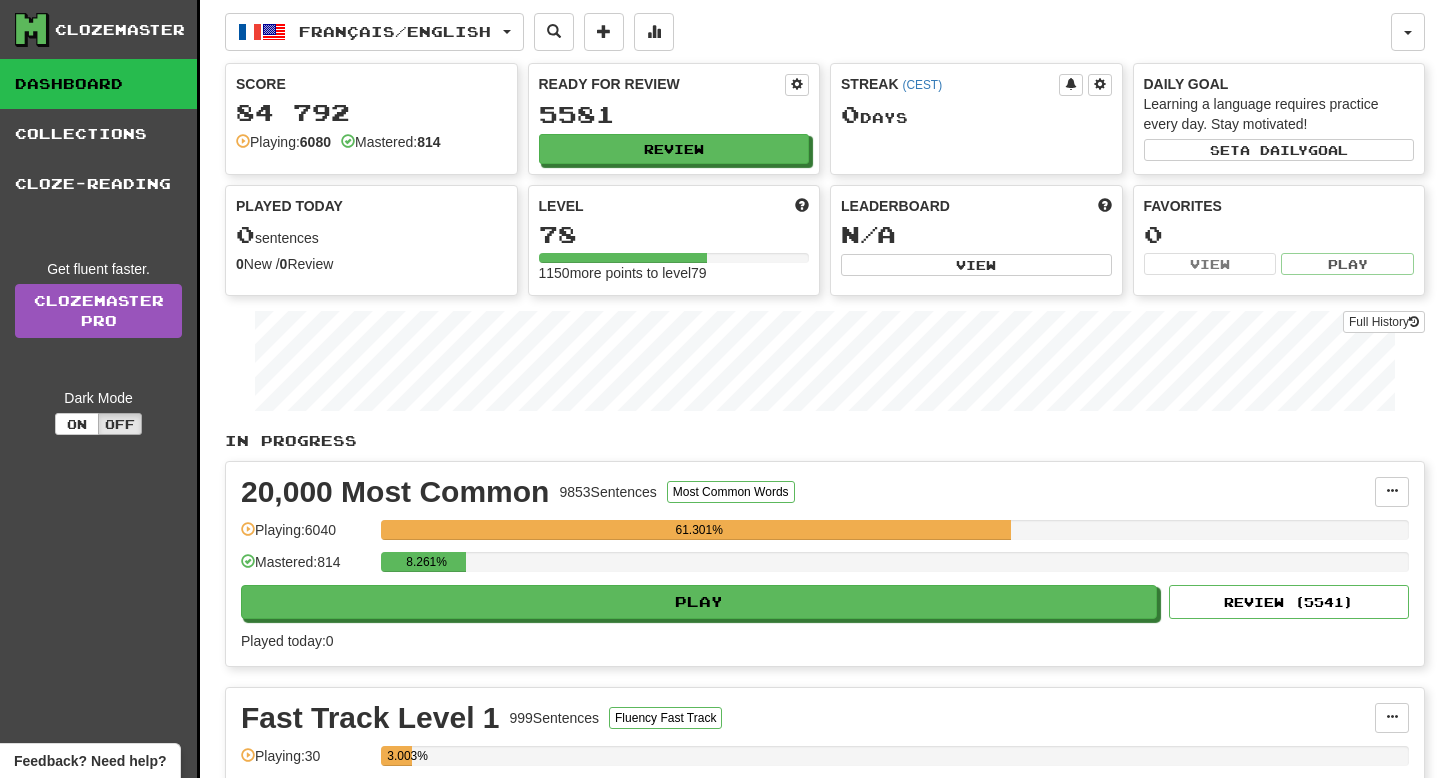 click on "20,000 Most Common 9853  Sentences Most Common Words Manage Sentences Unpin from Dashboard  Playing:  6040 61.301%  Mastered:  814 8.261% Play Review ( 5541 ) Played today:  0" at bounding box center [825, 564] 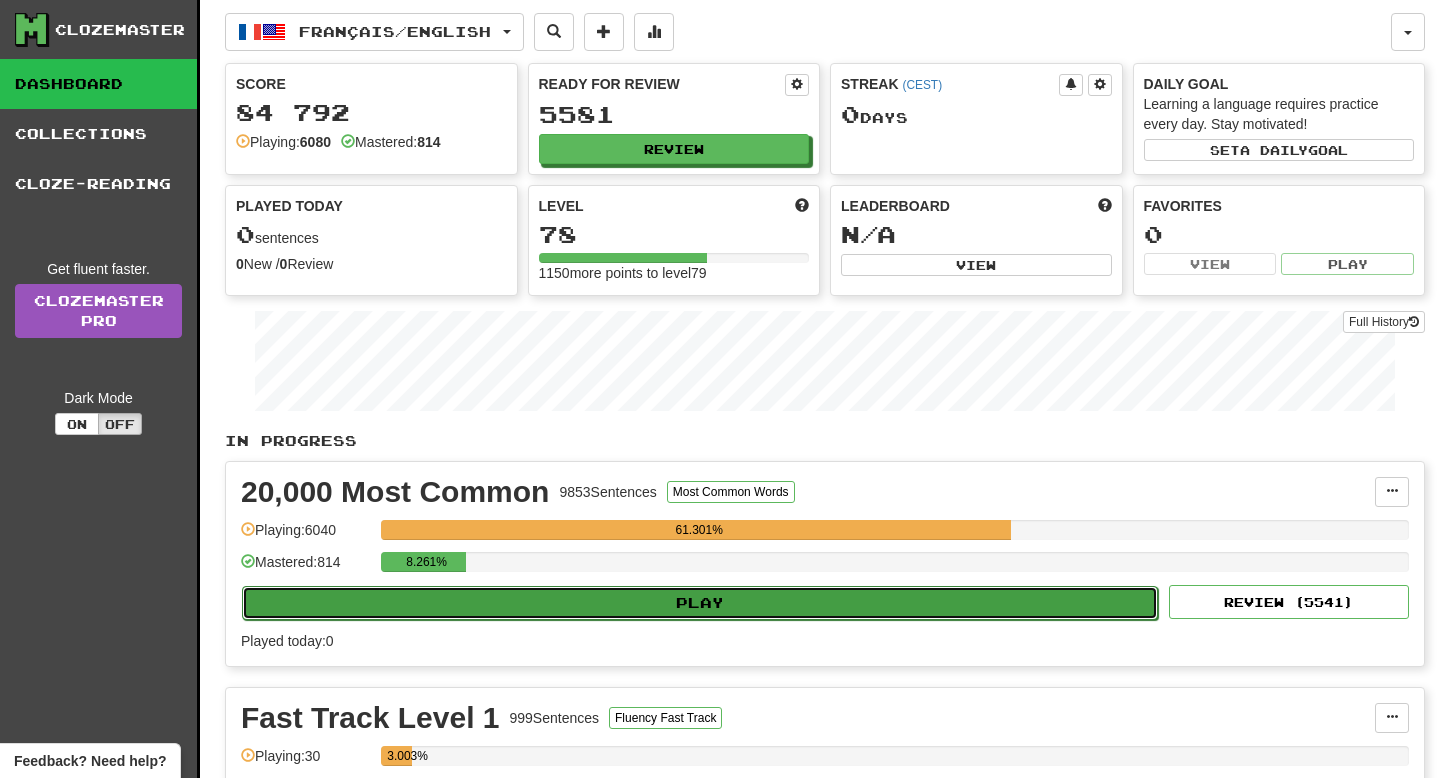 click on "Play" at bounding box center [700, 603] 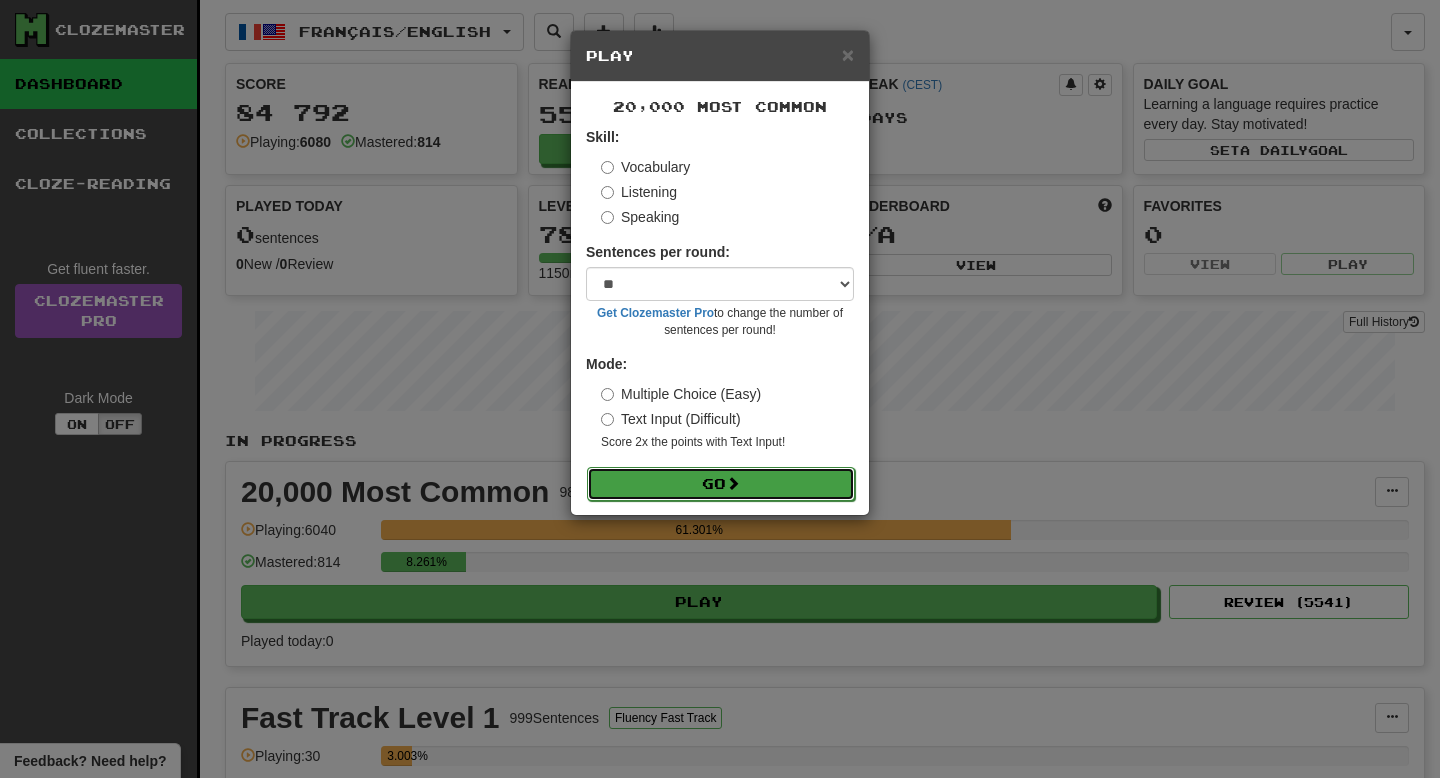 click on "Go" at bounding box center [721, 484] 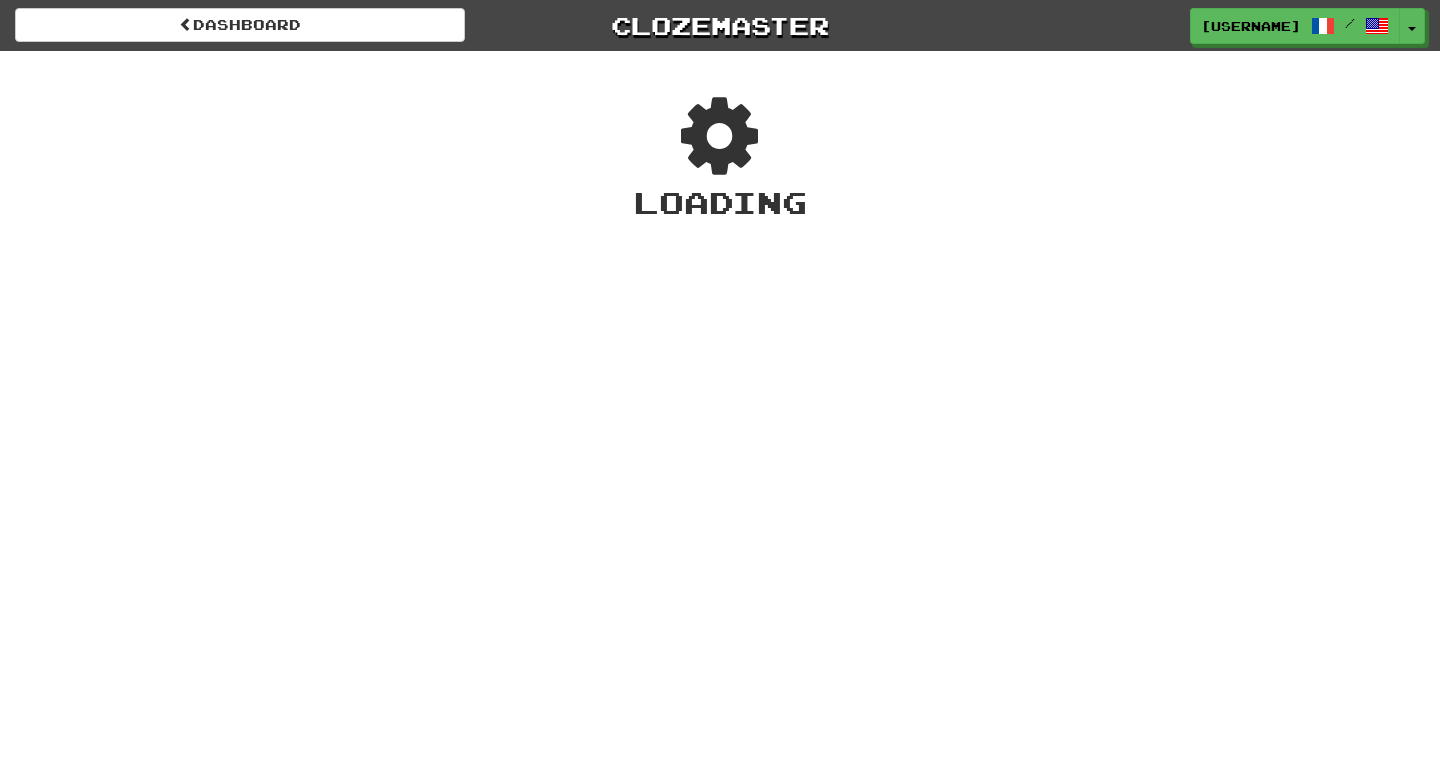 scroll, scrollTop: 0, scrollLeft: 0, axis: both 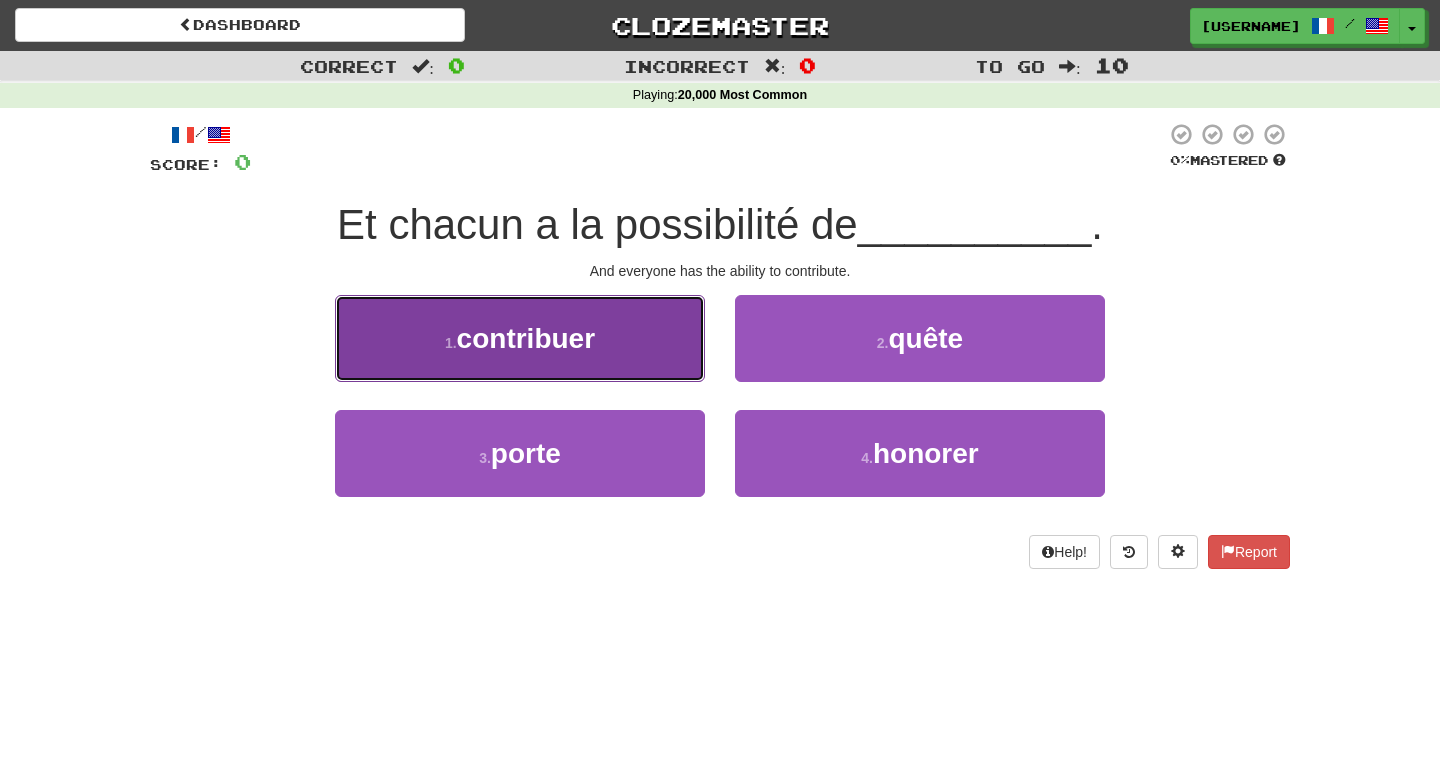 click on "1 . contribuer" at bounding box center (520, 338) 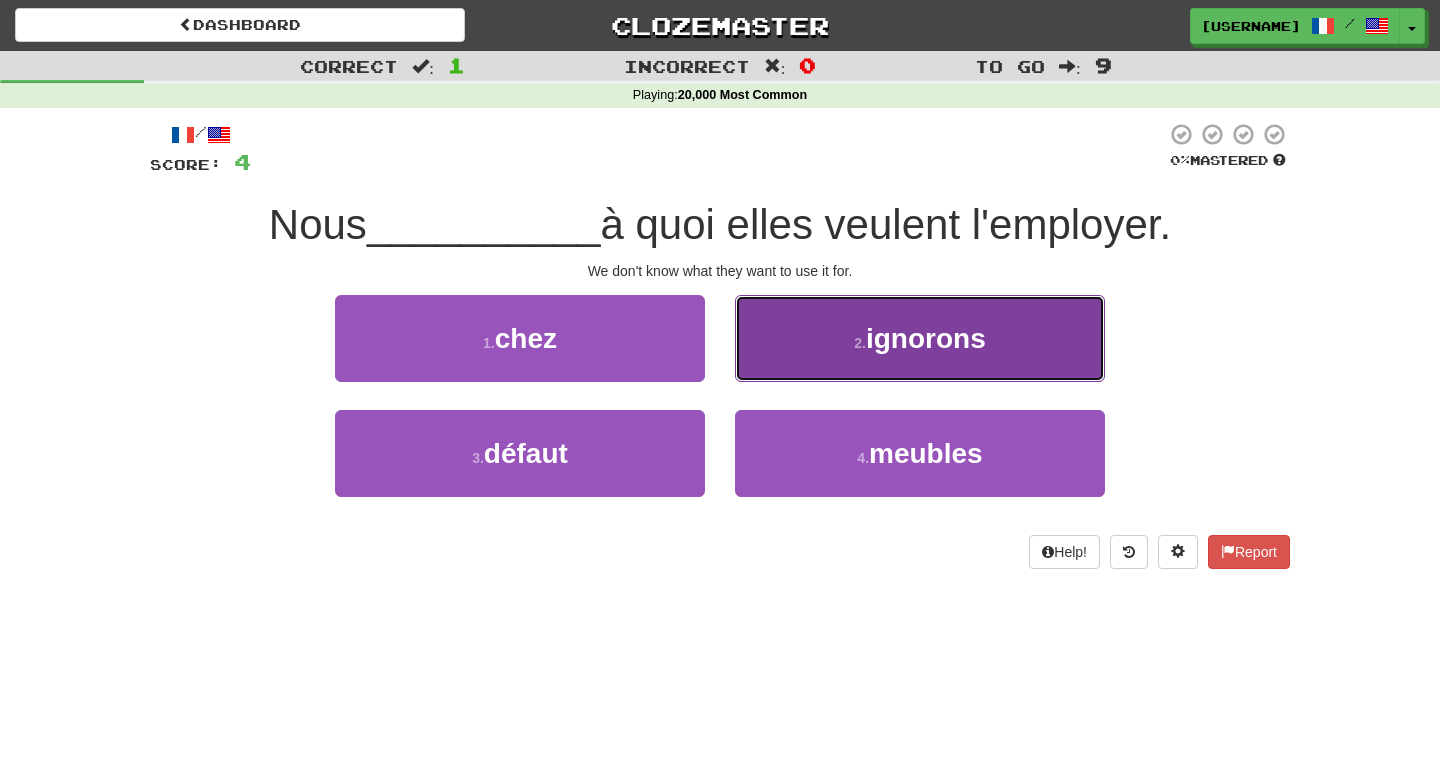 click on "2 . ignorons" at bounding box center [920, 338] 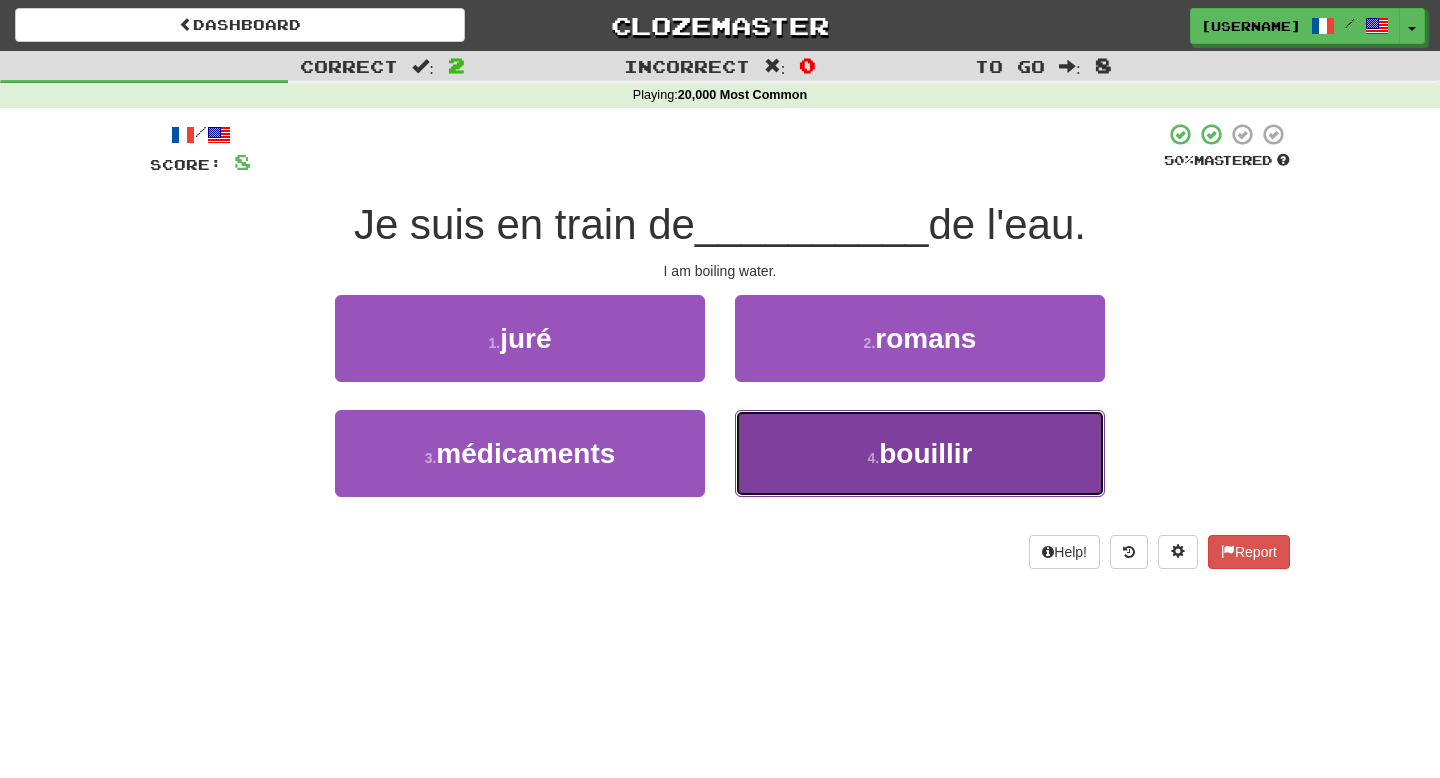 click on "4 .  bouillir" at bounding box center [920, 453] 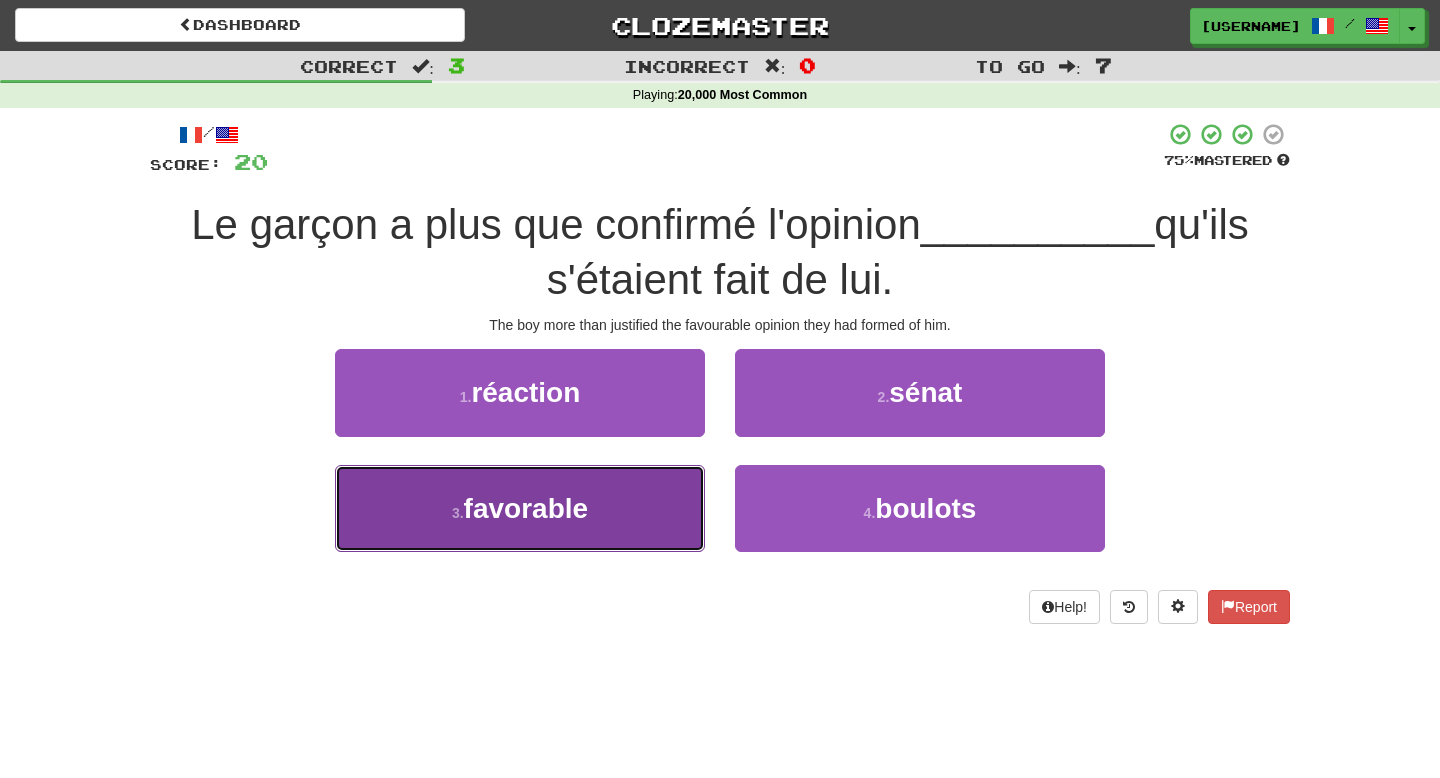 click on "3 .  favorable" at bounding box center (520, 508) 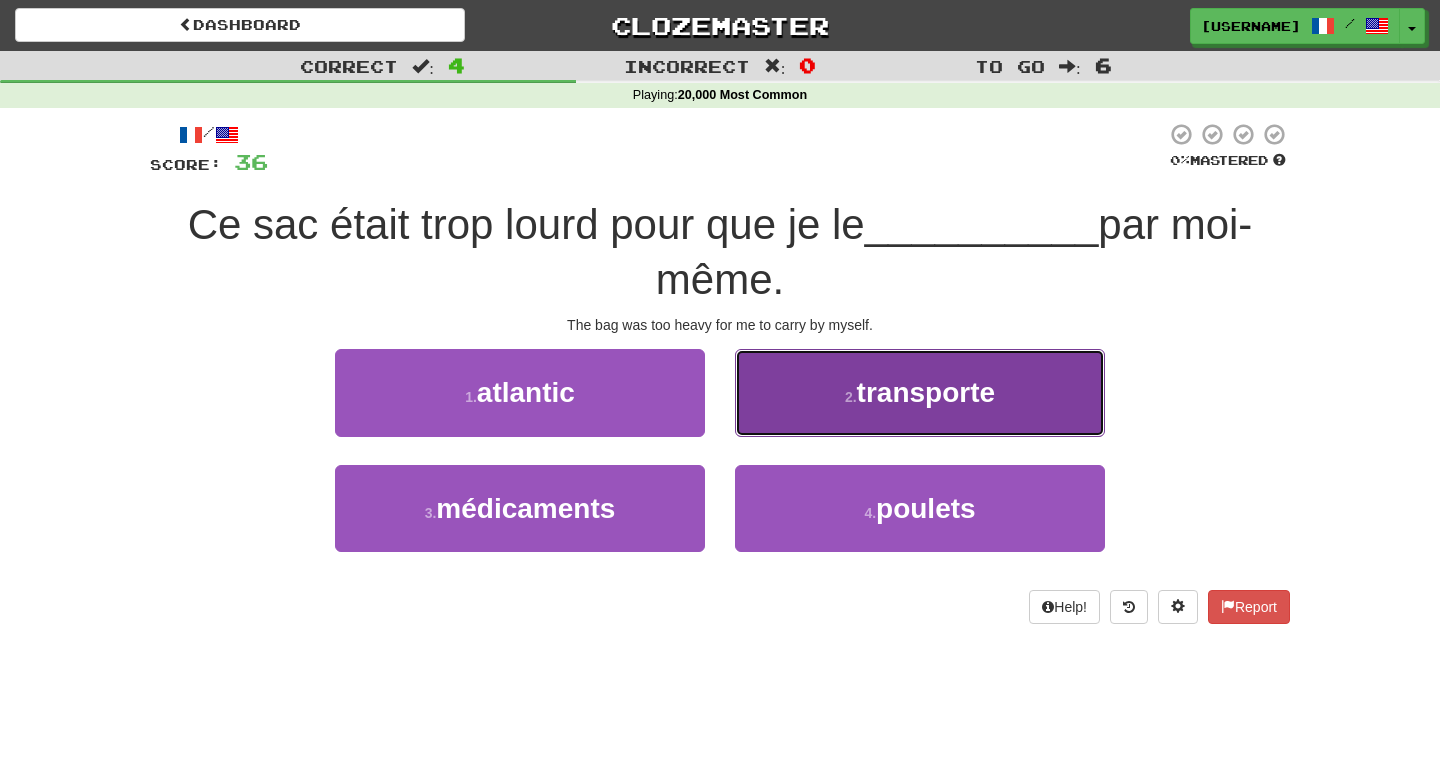 click on "2 .  transporte" at bounding box center [920, 392] 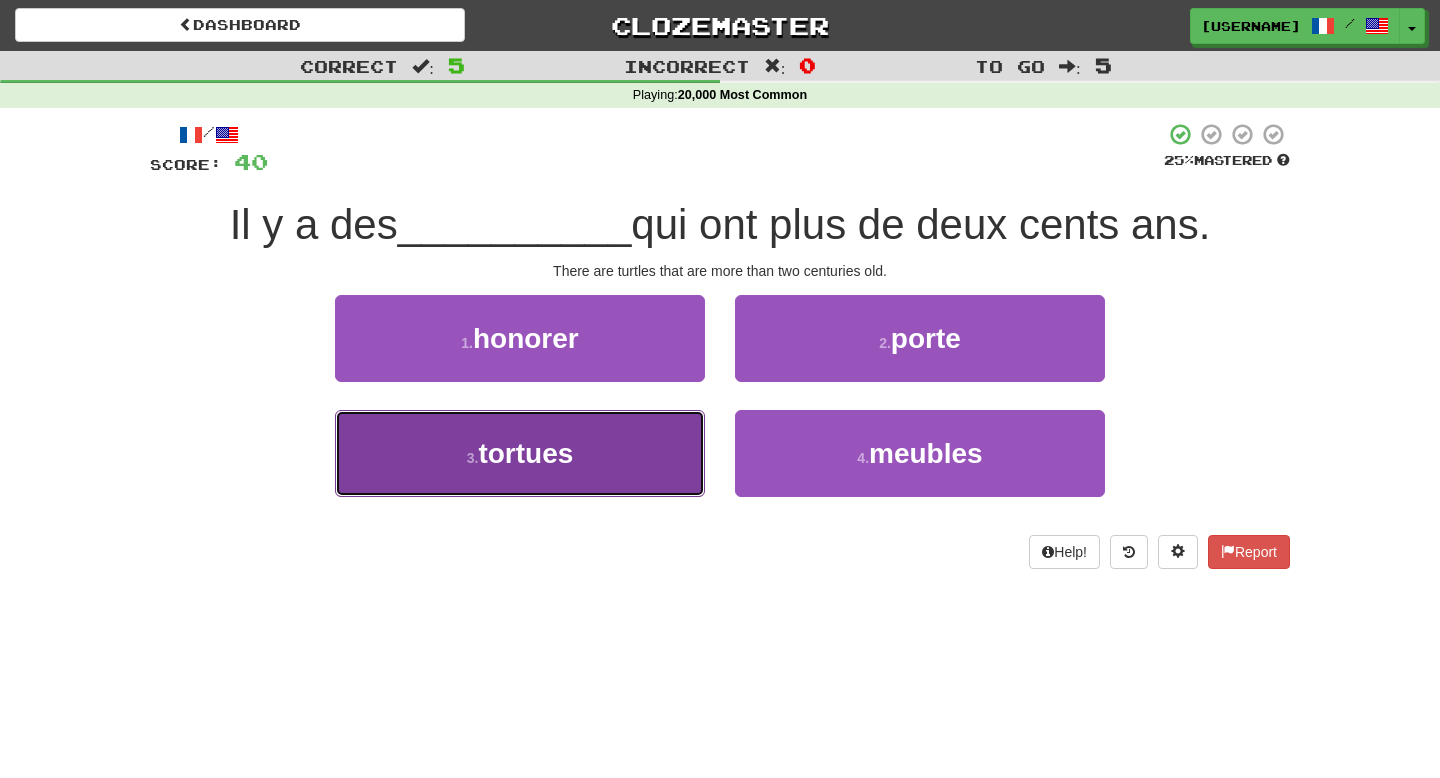 click on "3 .  tortues" at bounding box center [520, 453] 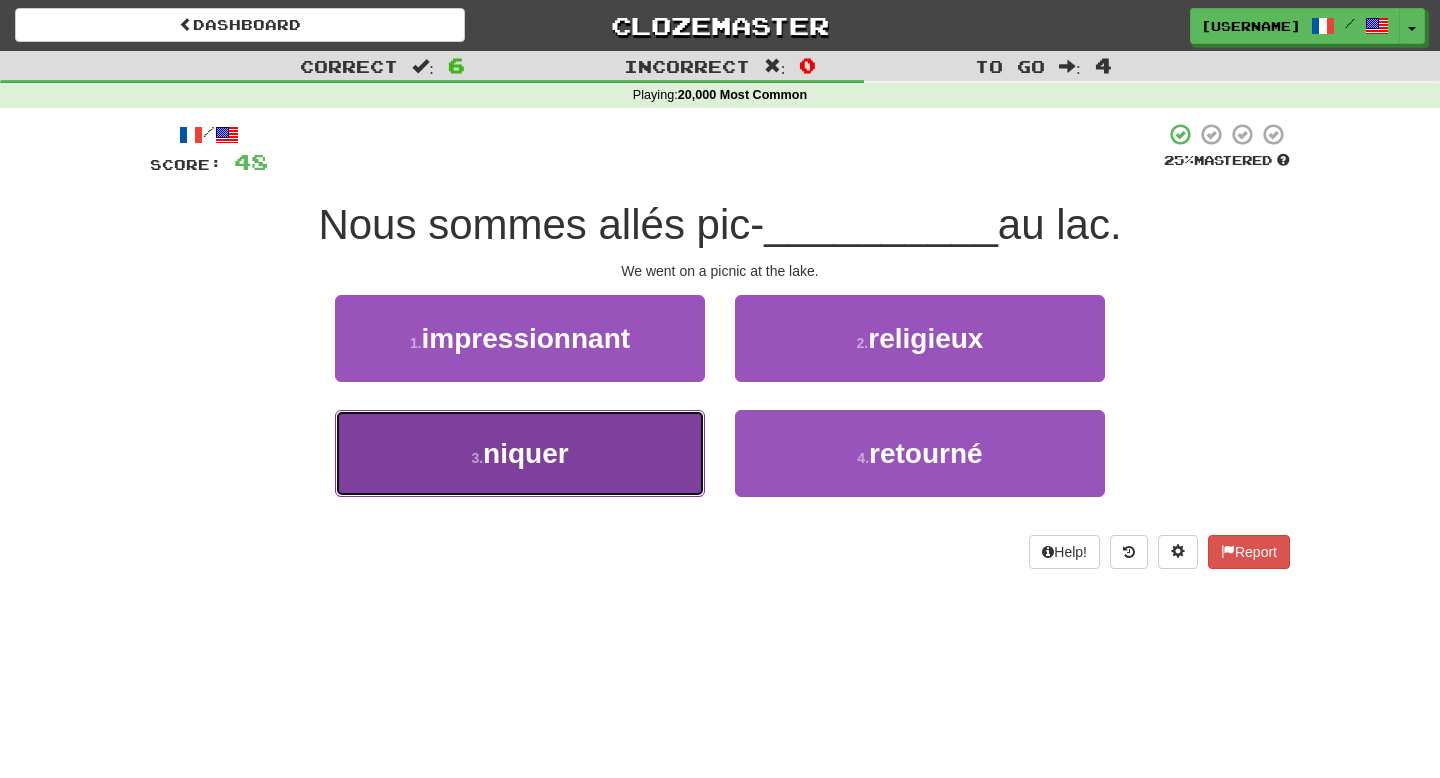 click on "3 .  niquer" at bounding box center [520, 453] 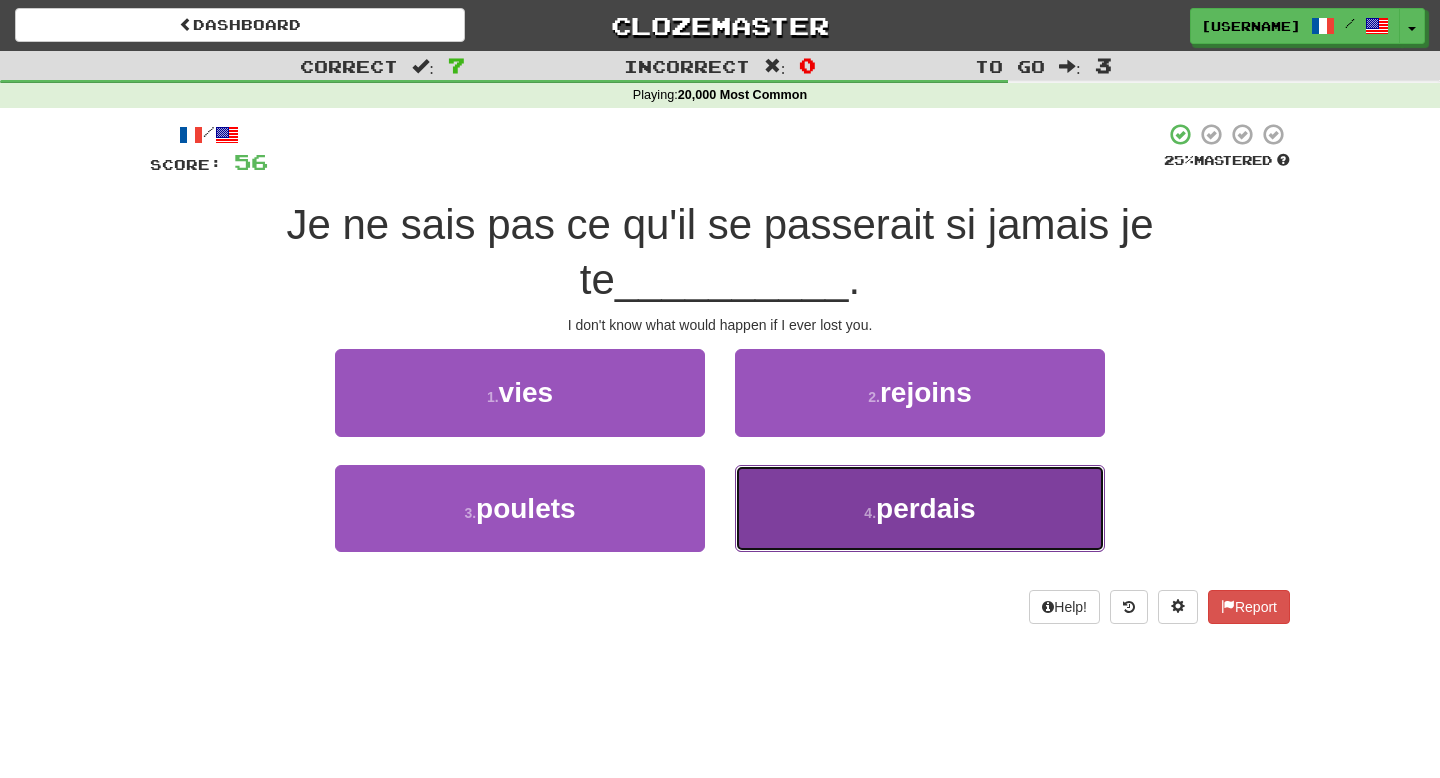 click on "4 .  perdais" at bounding box center [920, 508] 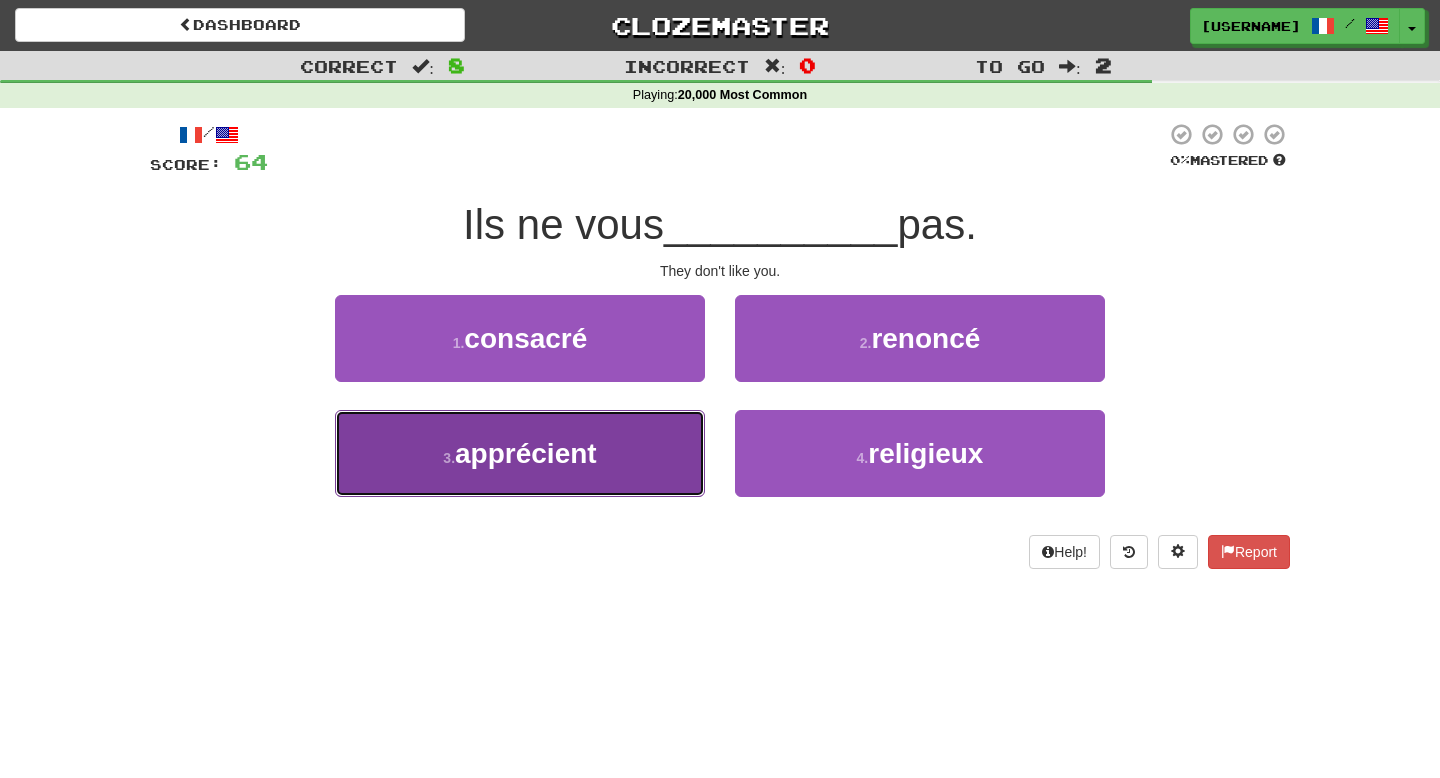 click on "3 .  apprécient" at bounding box center (520, 453) 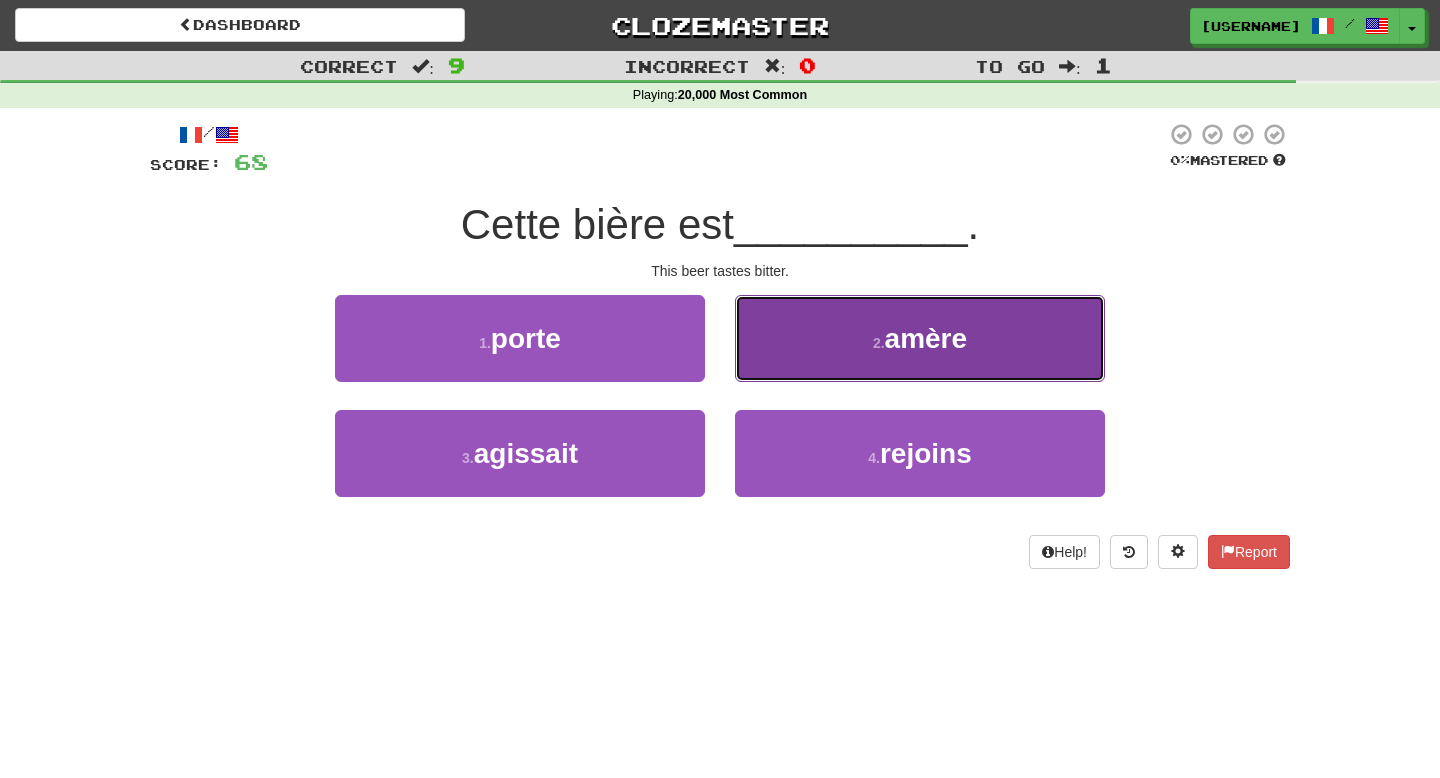 click on "2 .  amère" at bounding box center [920, 338] 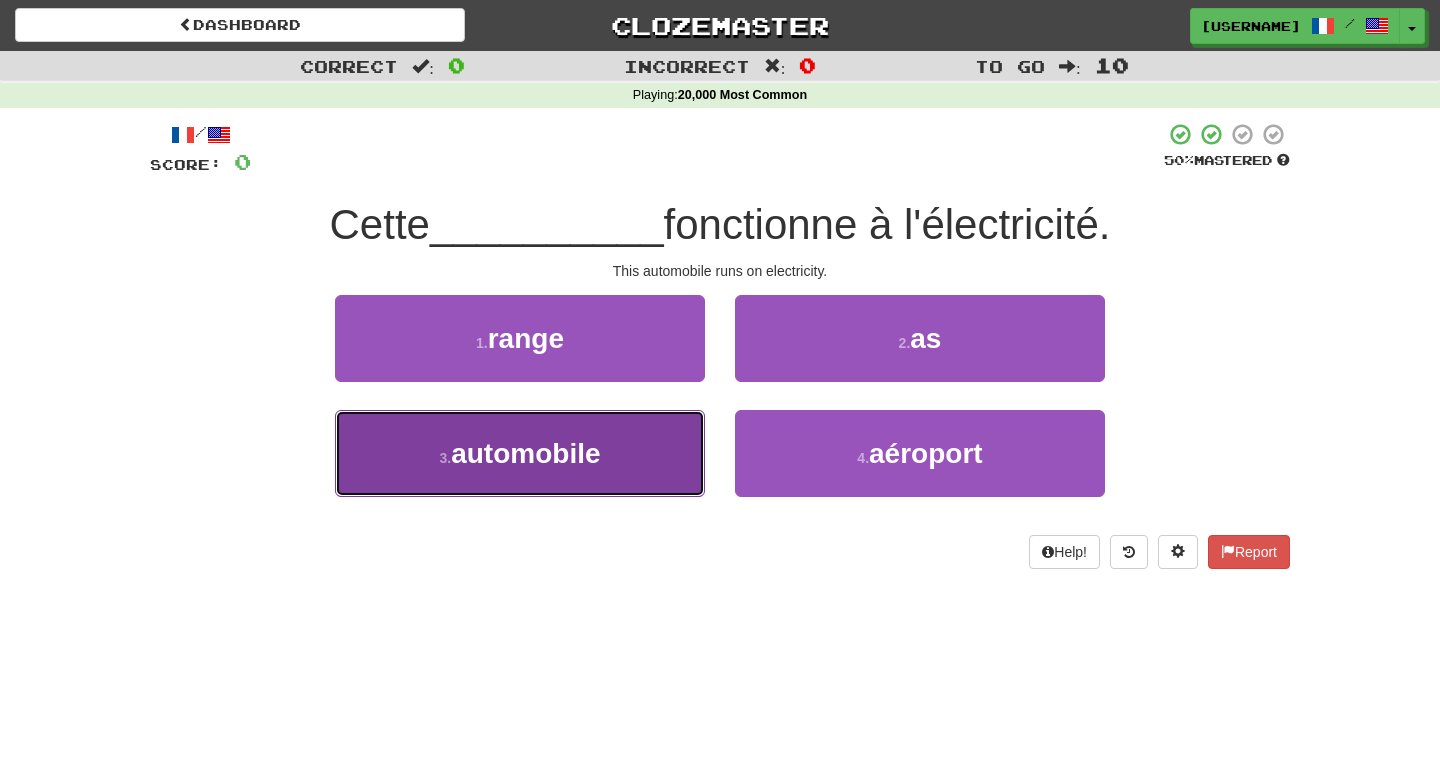 click on "3 .  automobile" at bounding box center (520, 453) 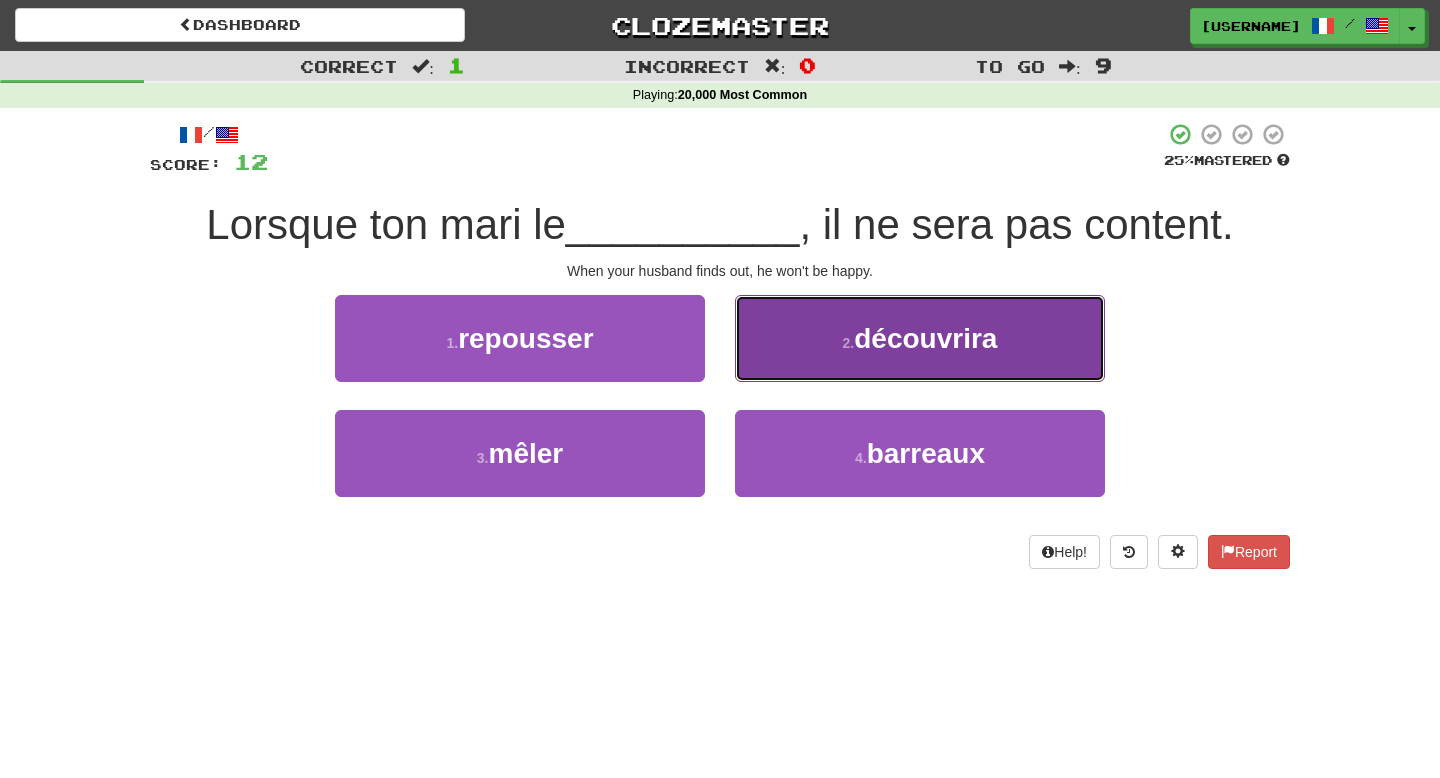click on "2 ." at bounding box center (849, 343) 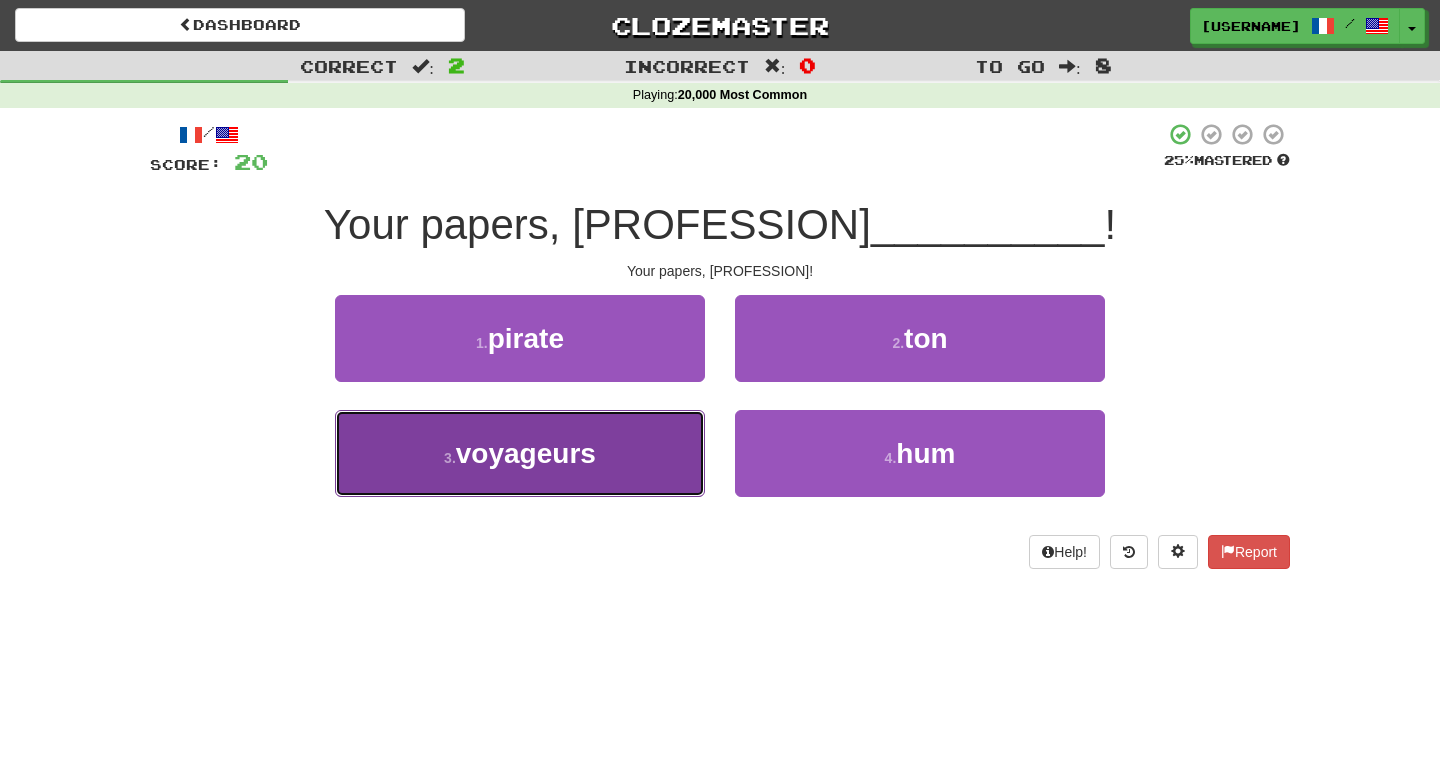 click on "3 .  voyageurs" at bounding box center (520, 453) 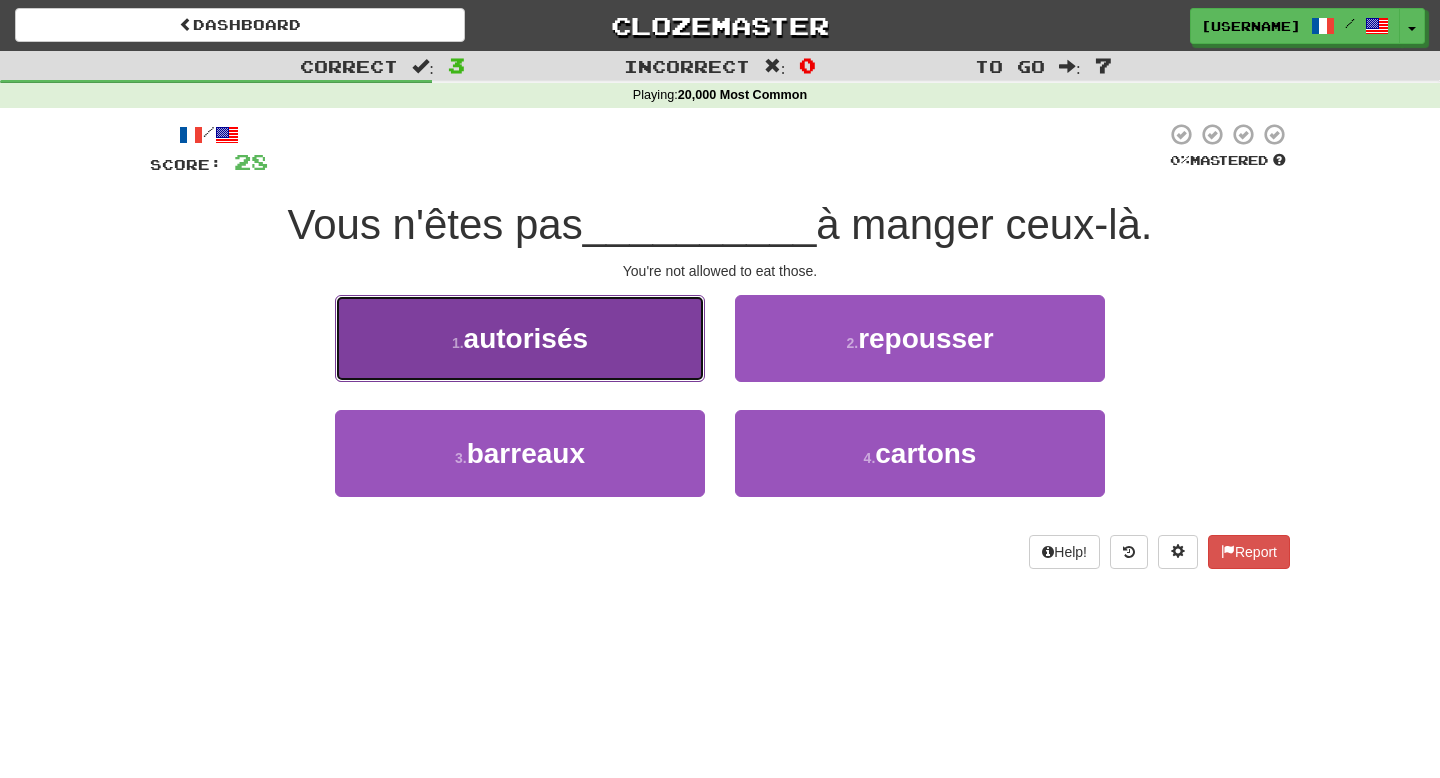 click on "1 .  autorisés" at bounding box center [520, 338] 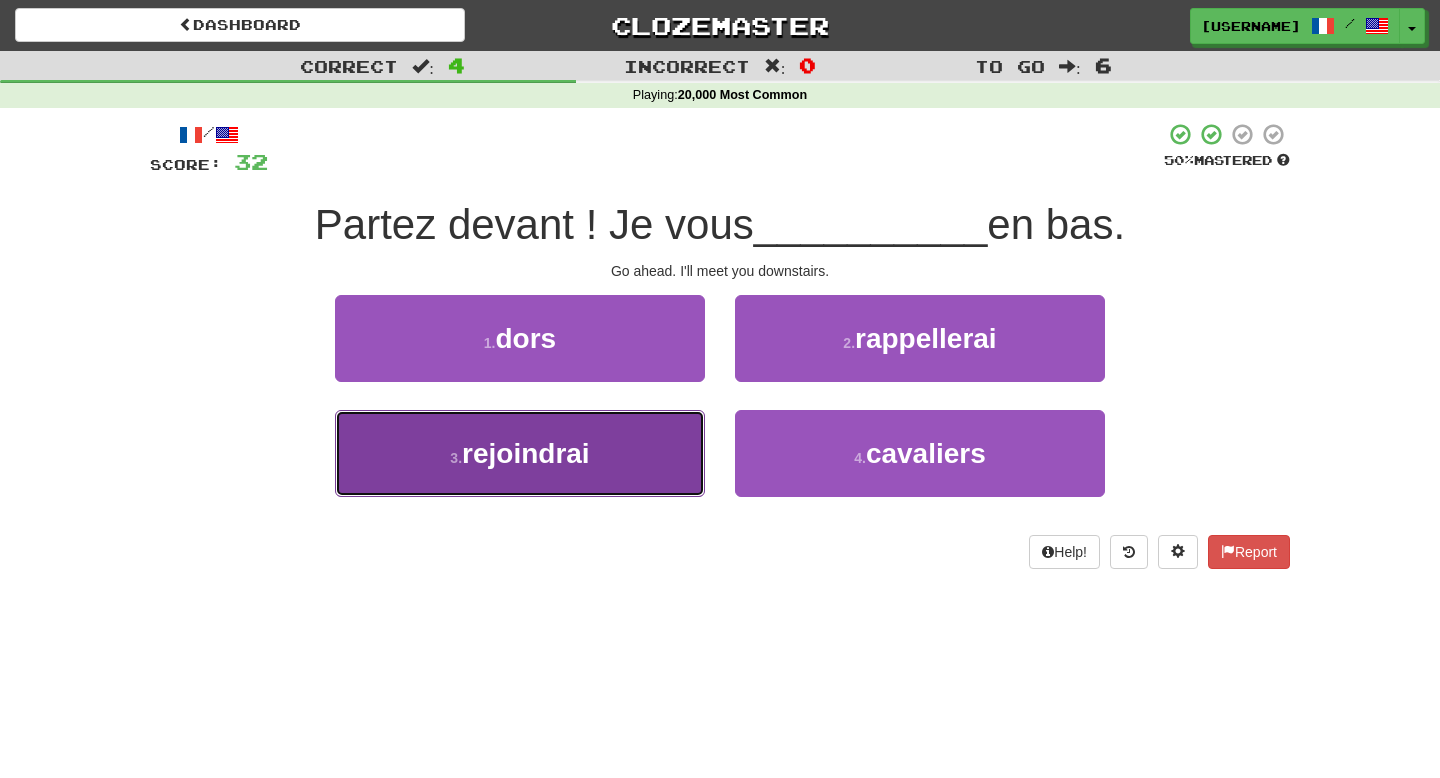 click on "3 .  rejoindrai" at bounding box center (520, 453) 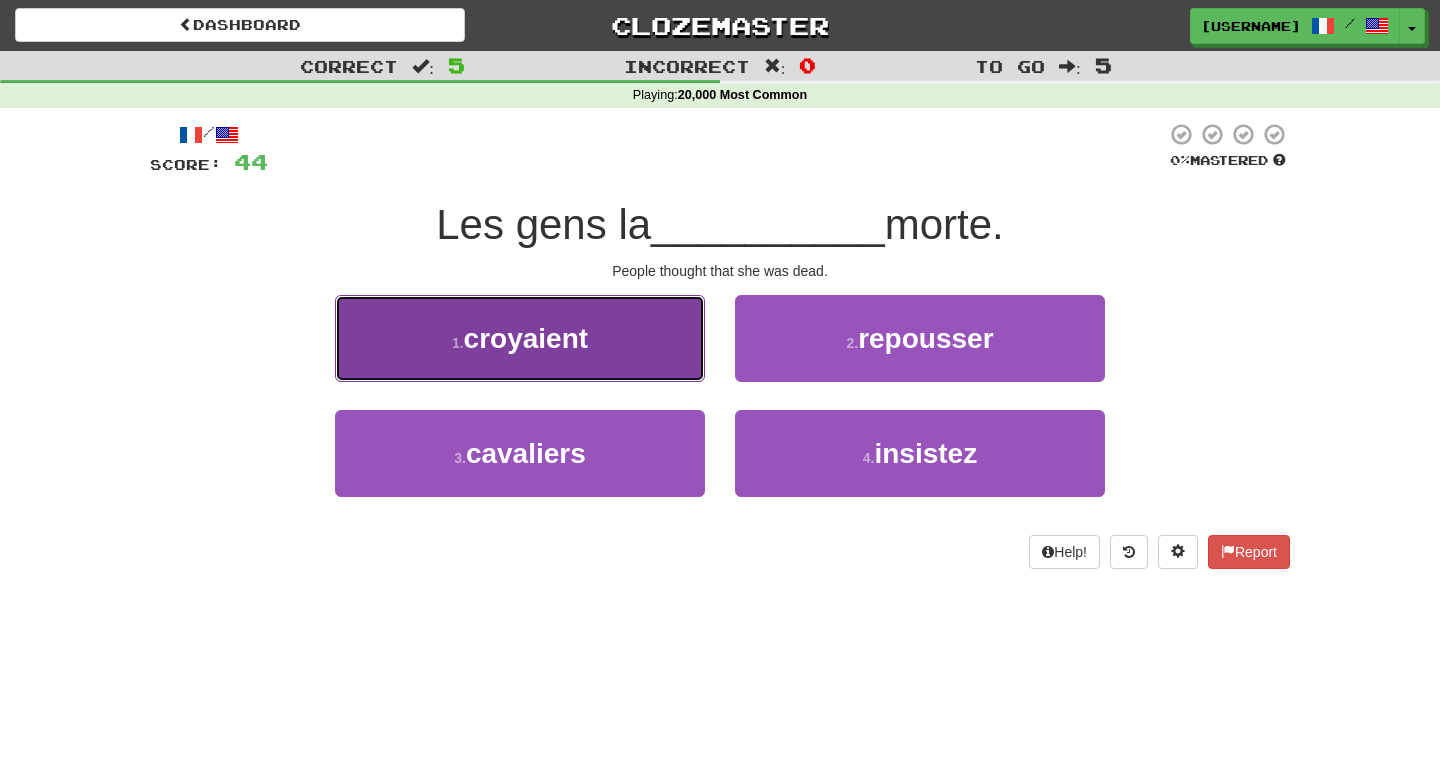 click on "1 .  croyaient" at bounding box center [520, 338] 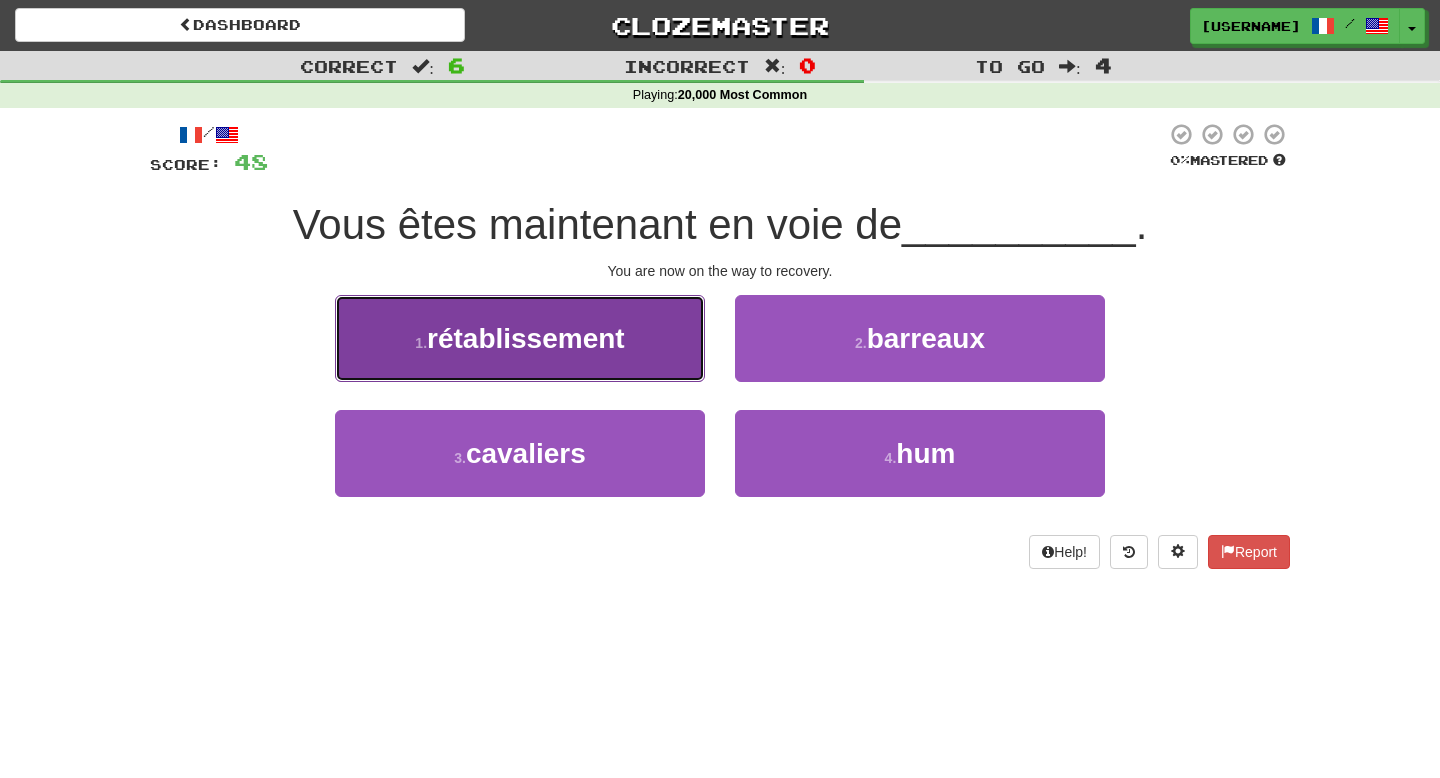 click on "1 .  rétablissement" at bounding box center (520, 338) 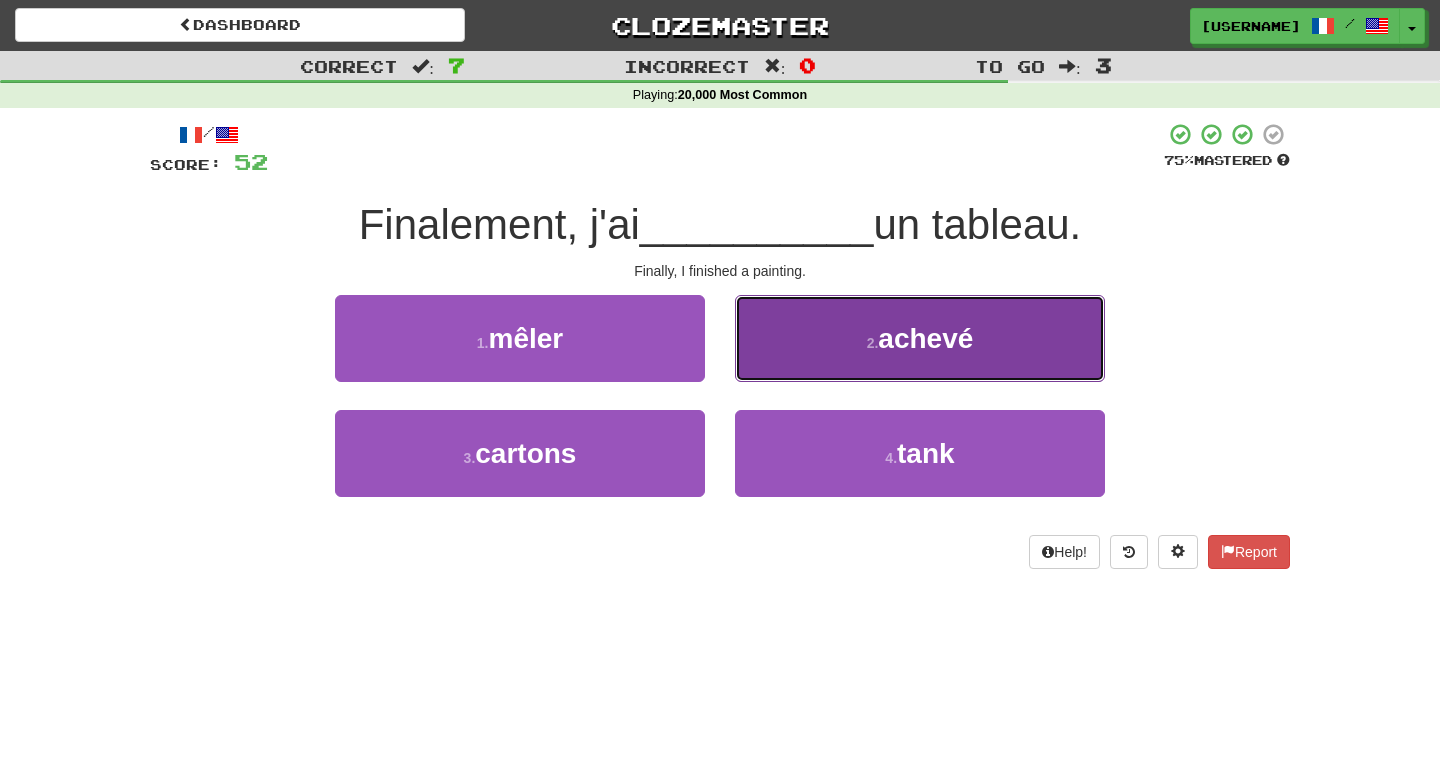 click on "achevé" at bounding box center [925, 338] 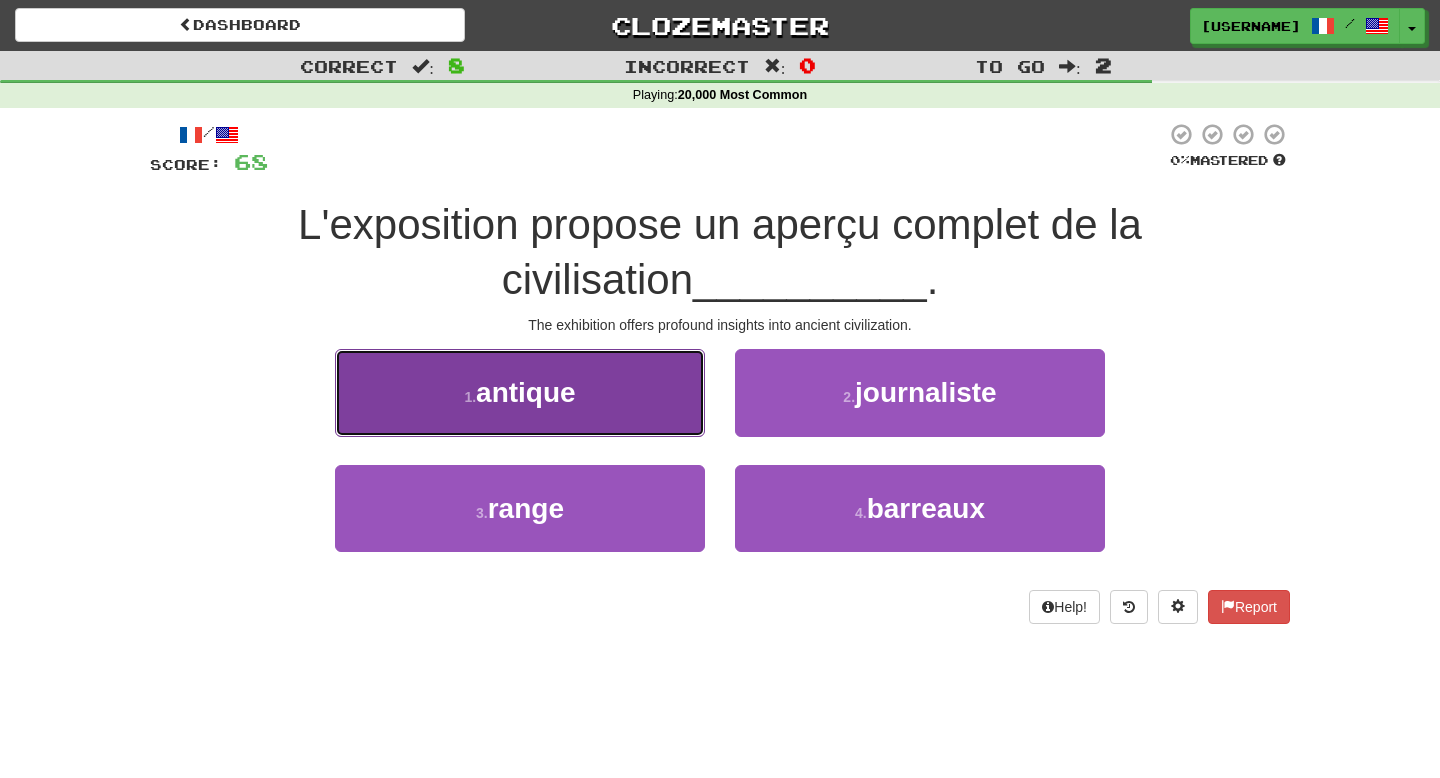 click on "1 .  antique" at bounding box center [520, 392] 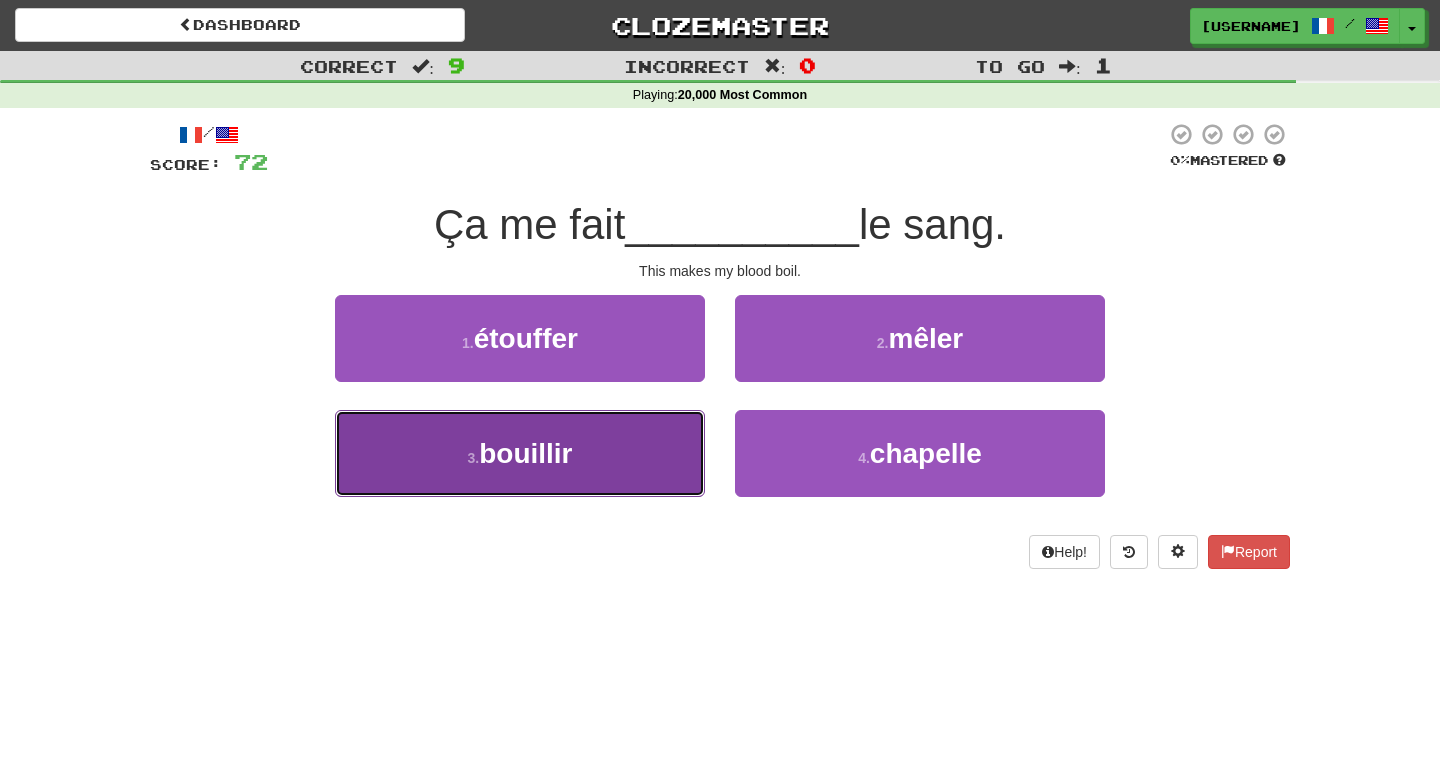 click on "3 .  bouillir" at bounding box center (520, 453) 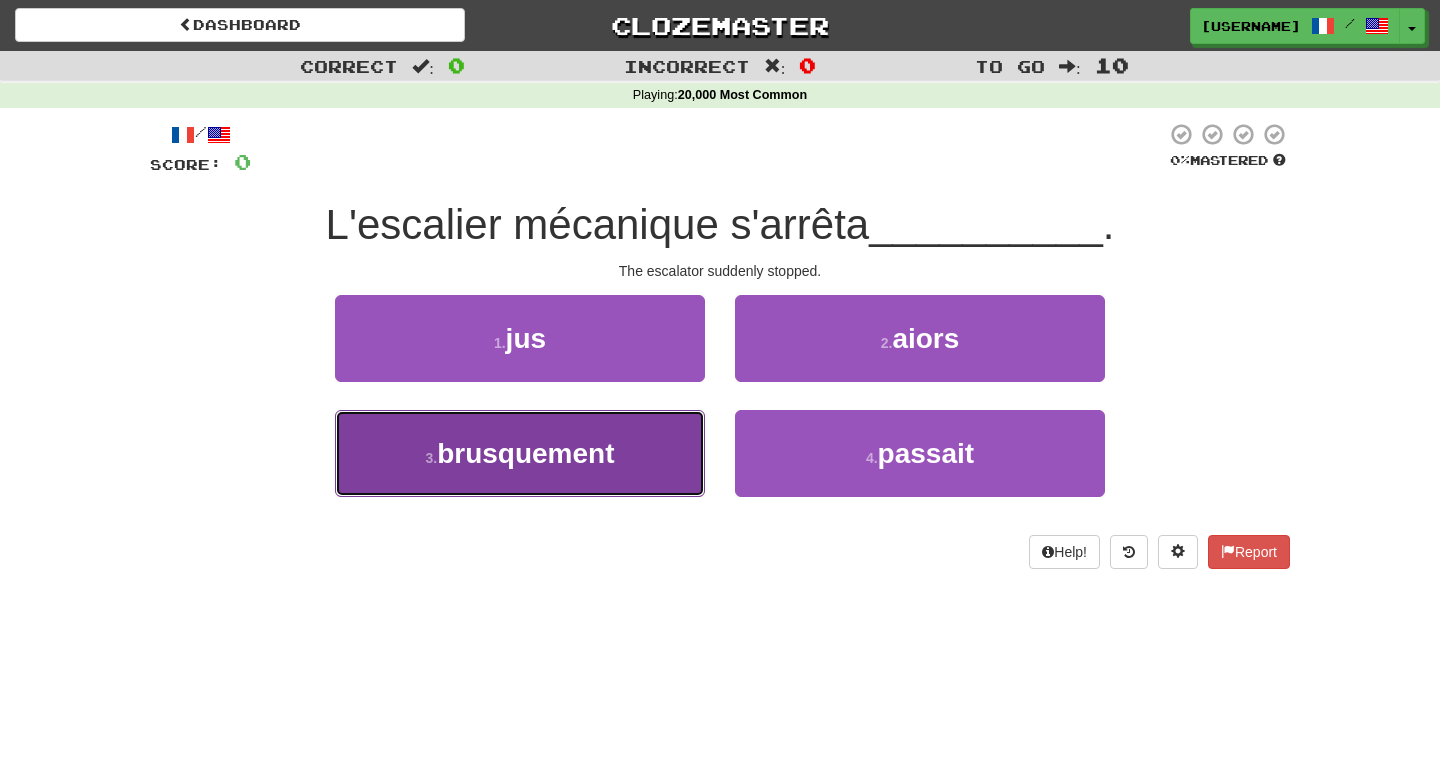 click on "brusquement" at bounding box center [525, 453] 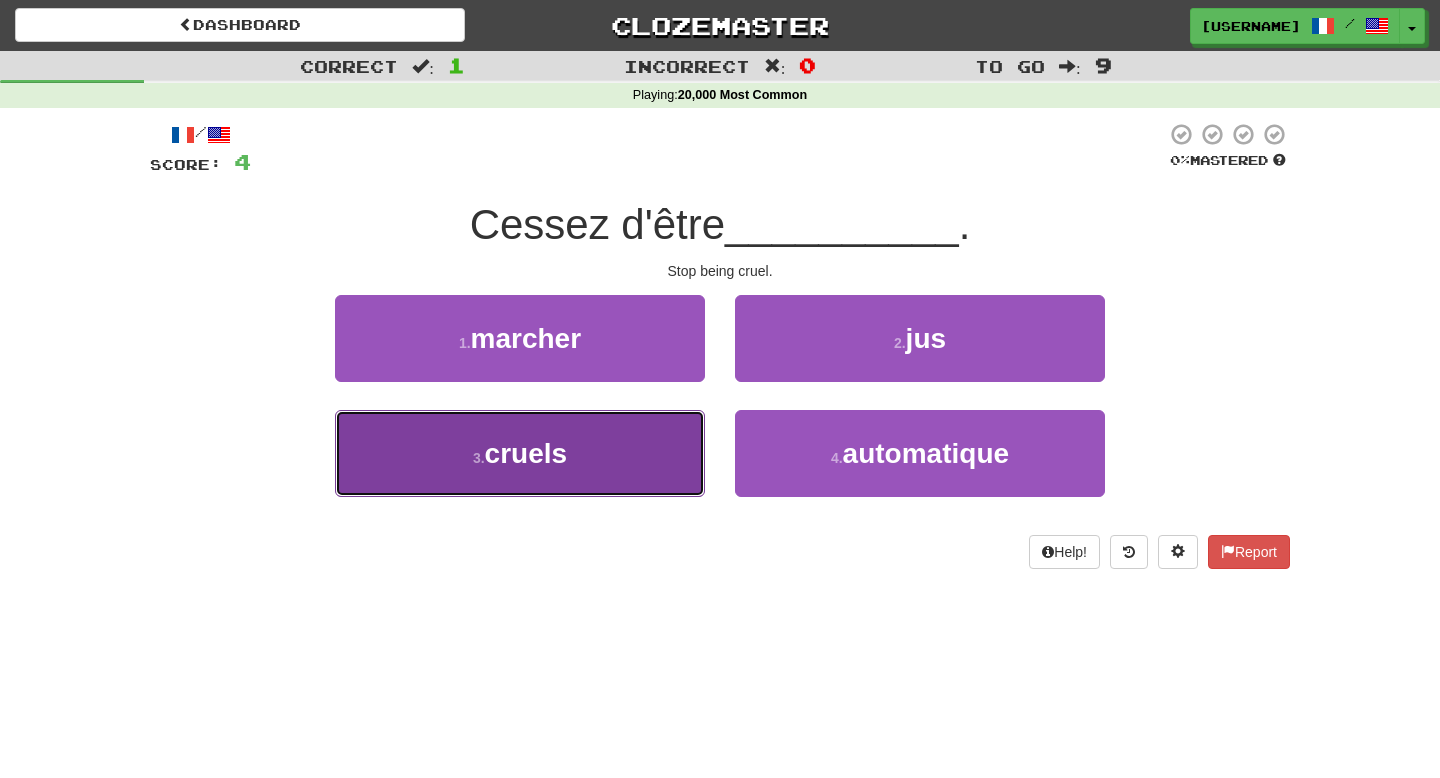 click on "3 .  cruels" at bounding box center [520, 453] 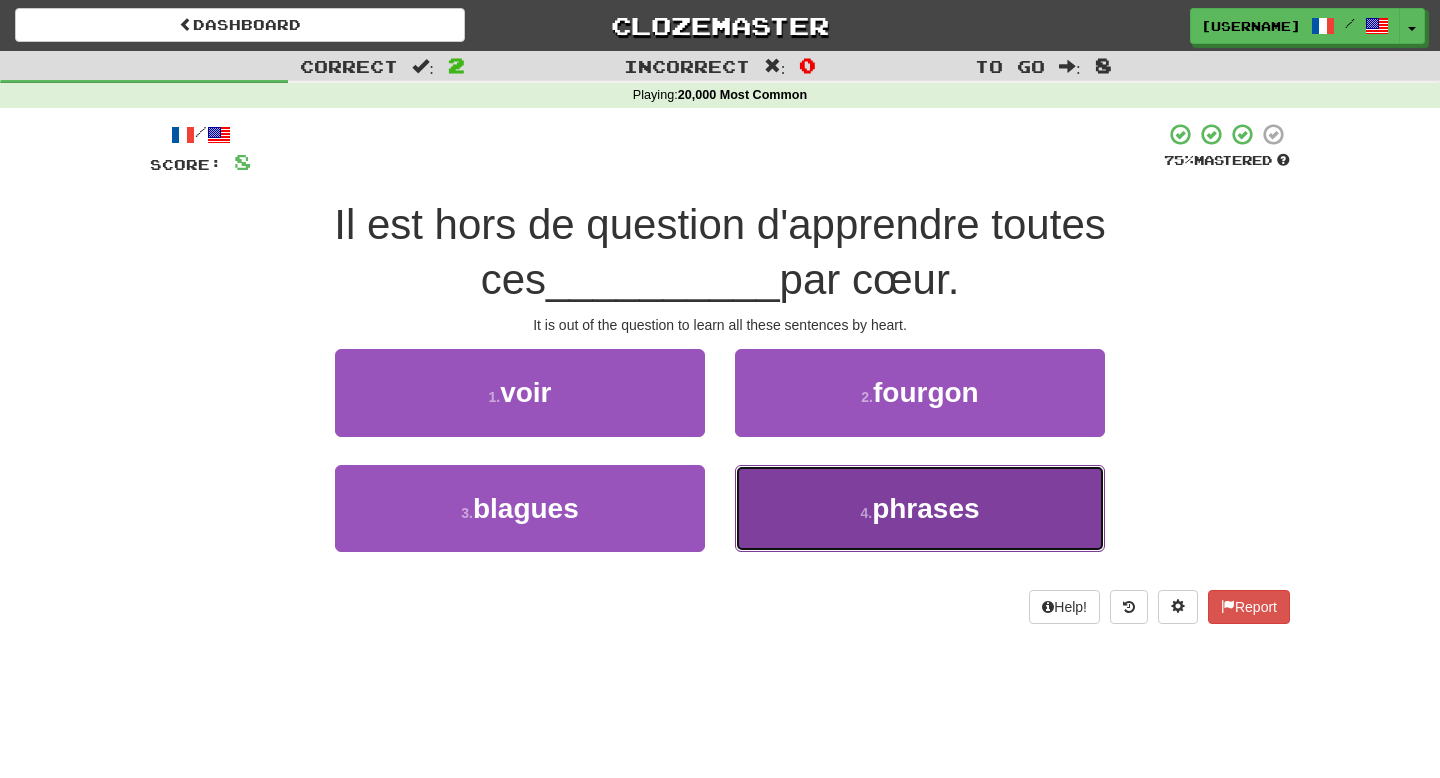 click on "4 .  phrases" at bounding box center (920, 508) 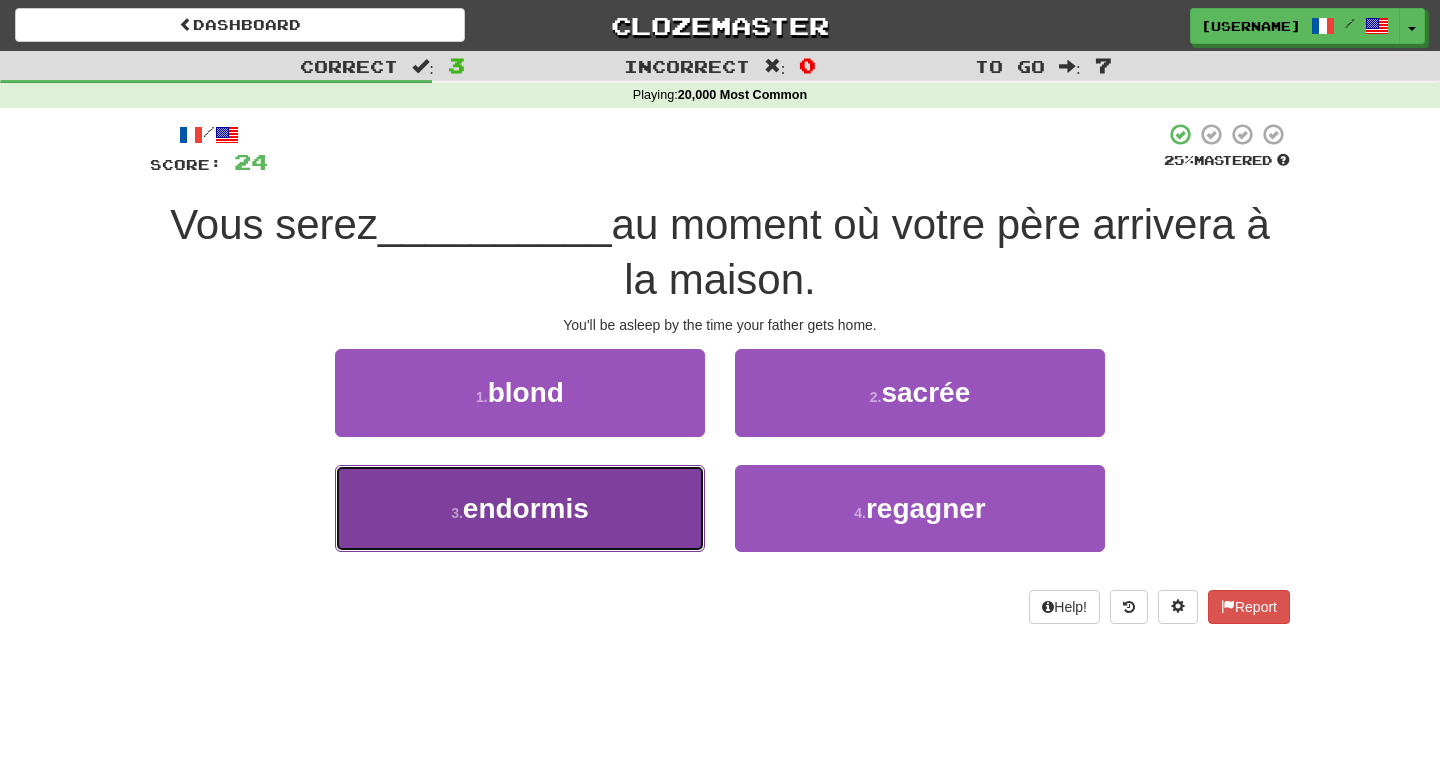 click on "endormis" at bounding box center (526, 508) 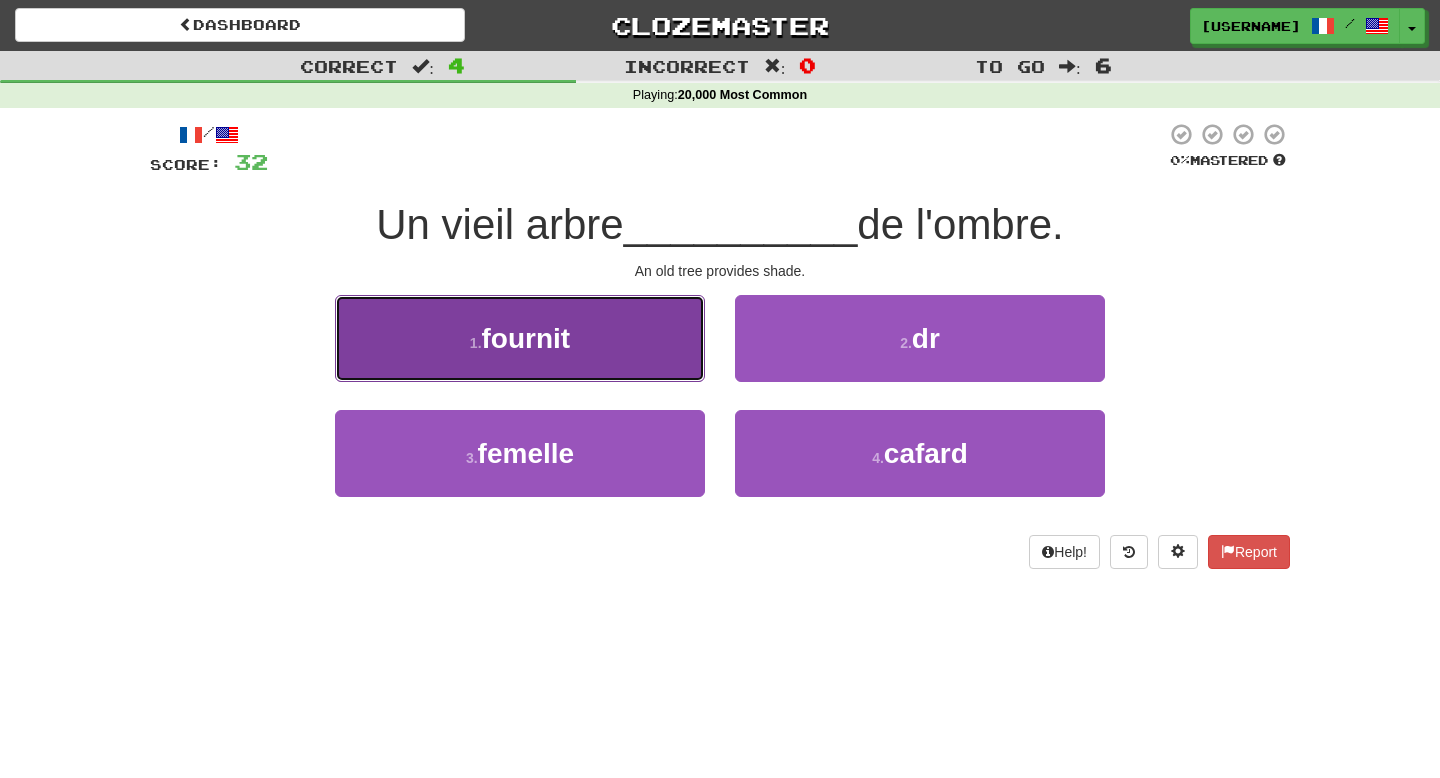 click on "1 .  fournit" at bounding box center (520, 338) 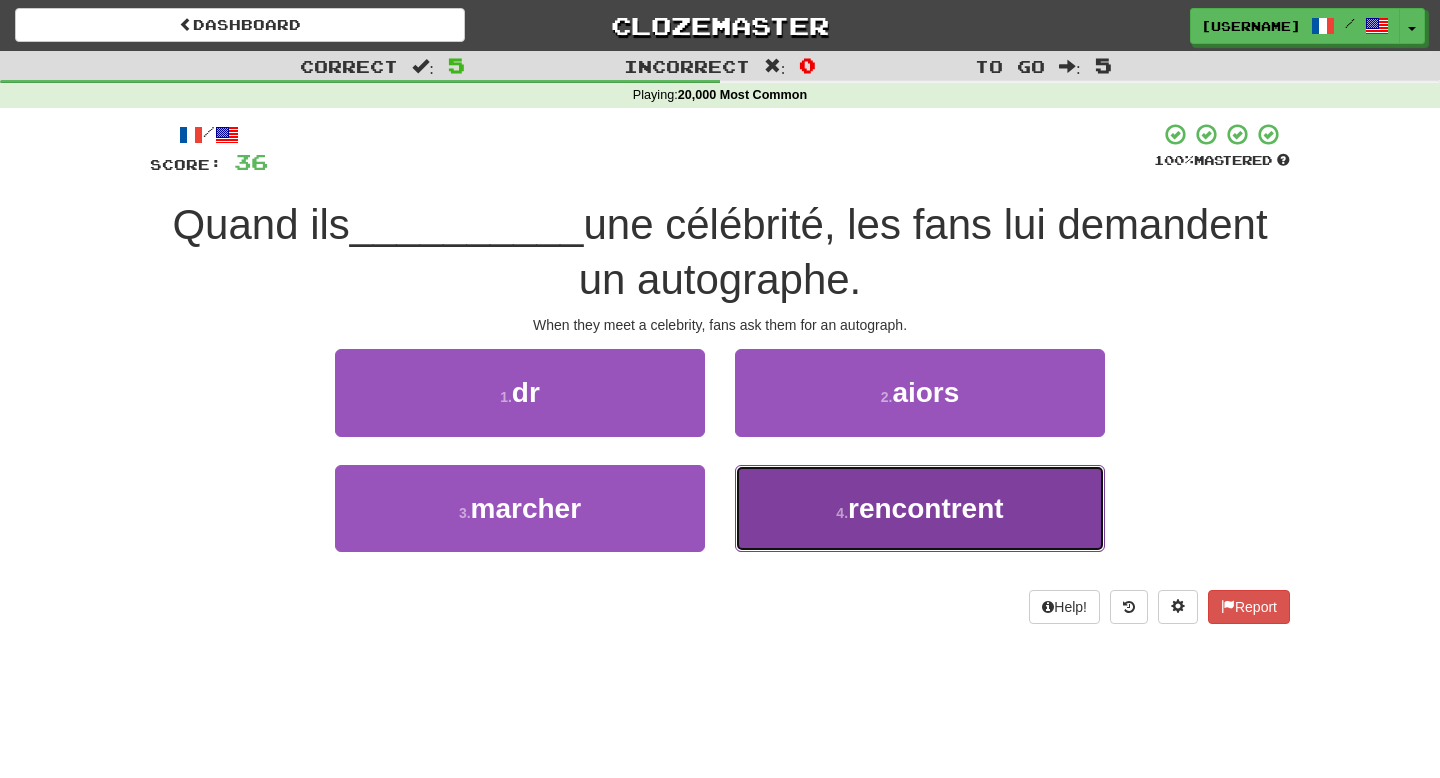 click on "rencontrent" at bounding box center [926, 508] 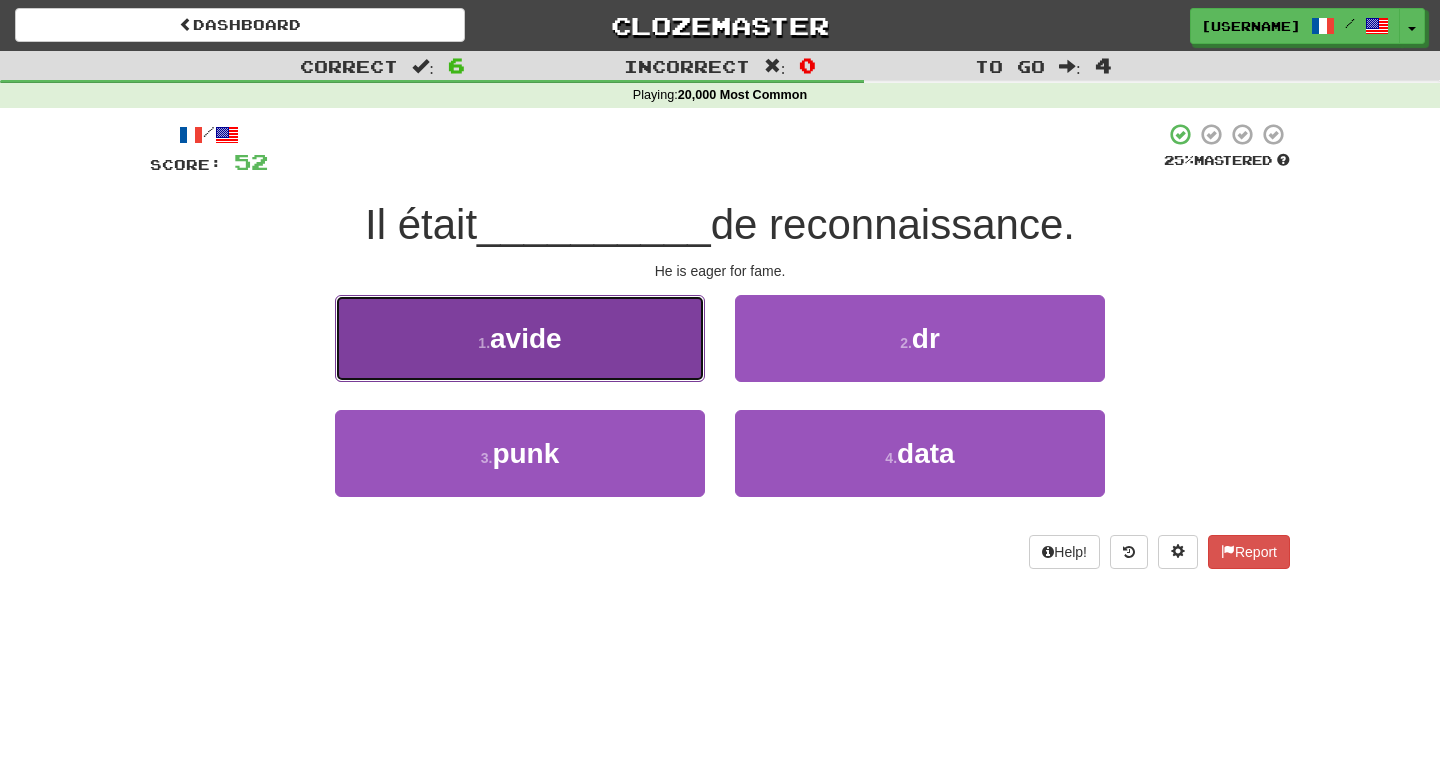 click on "avide" at bounding box center (526, 338) 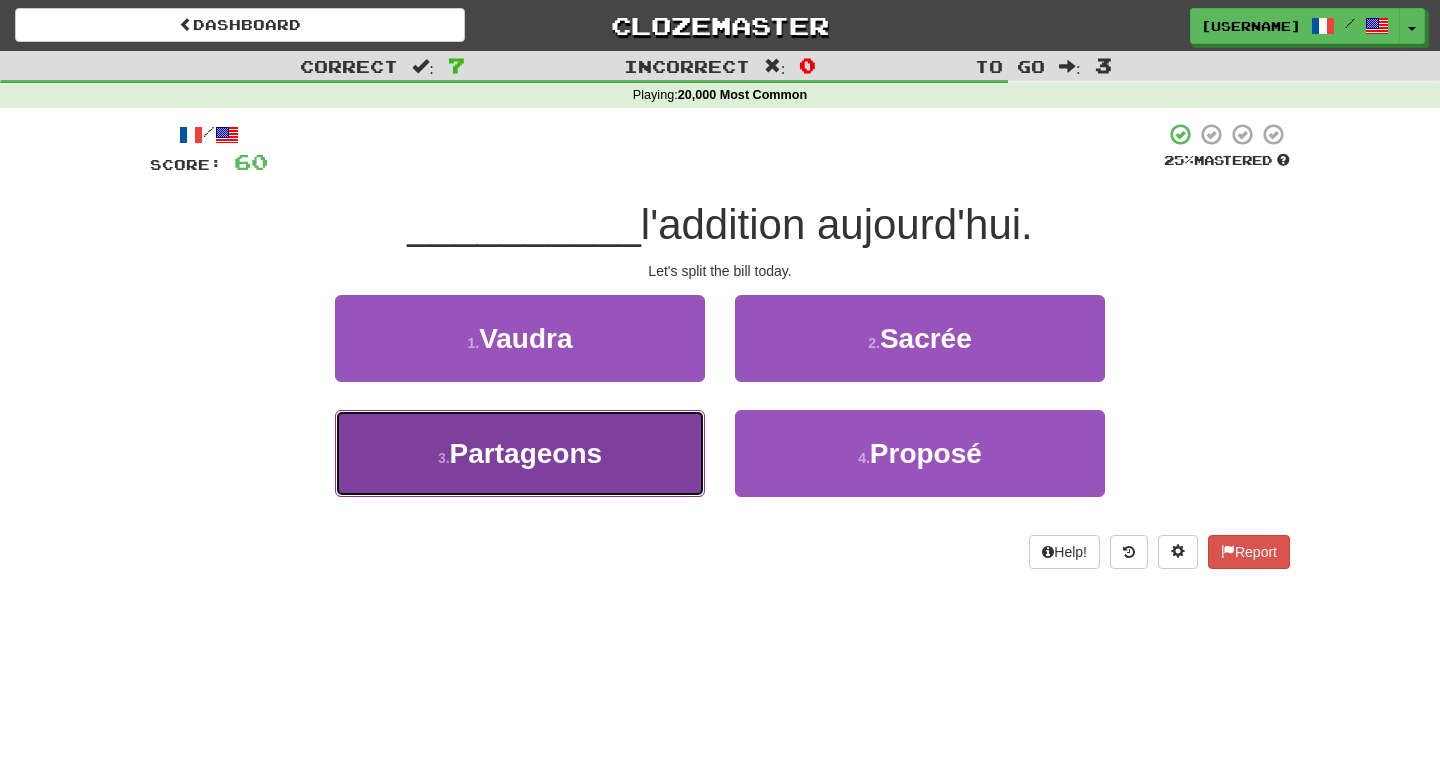 click on "Partageons" at bounding box center (526, 453) 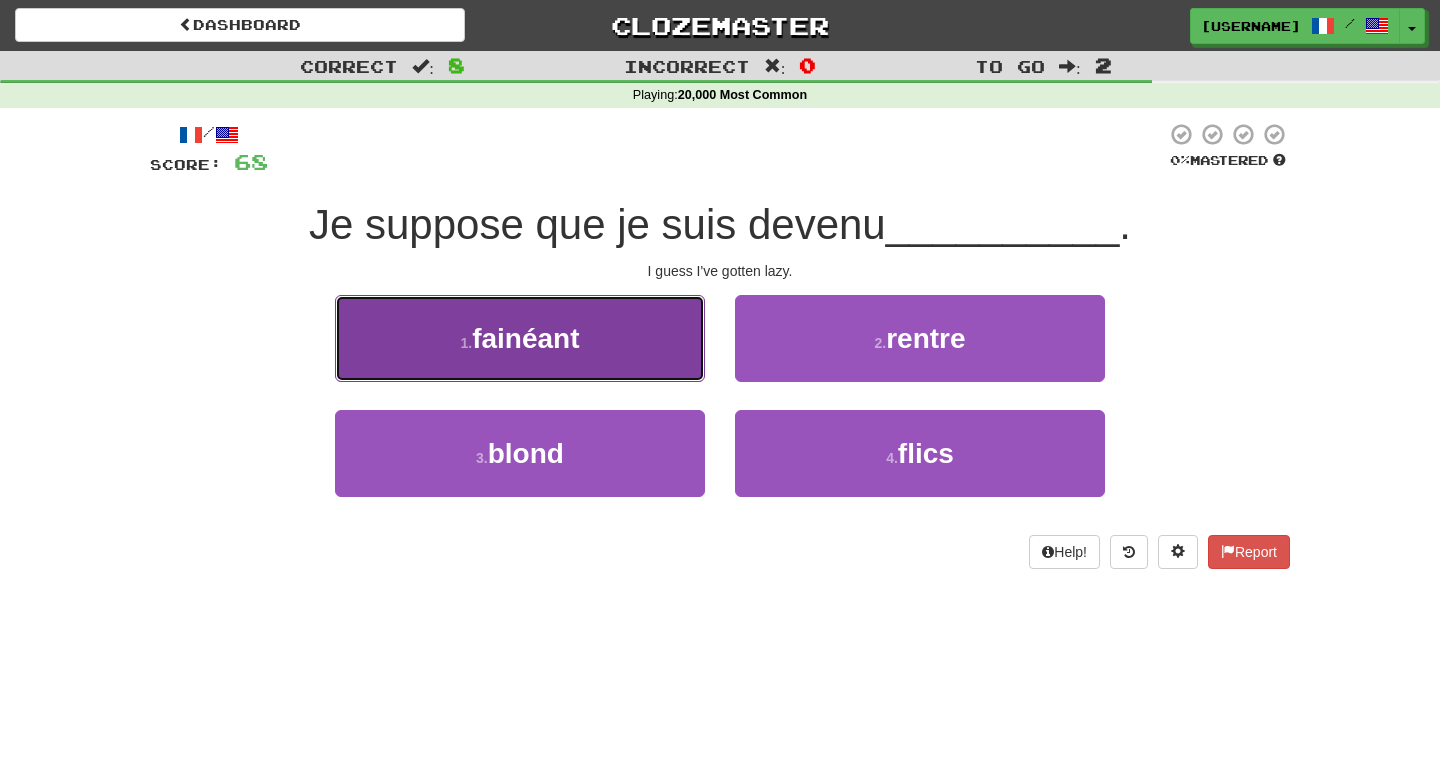 click on "1 .  fainéant" at bounding box center [520, 338] 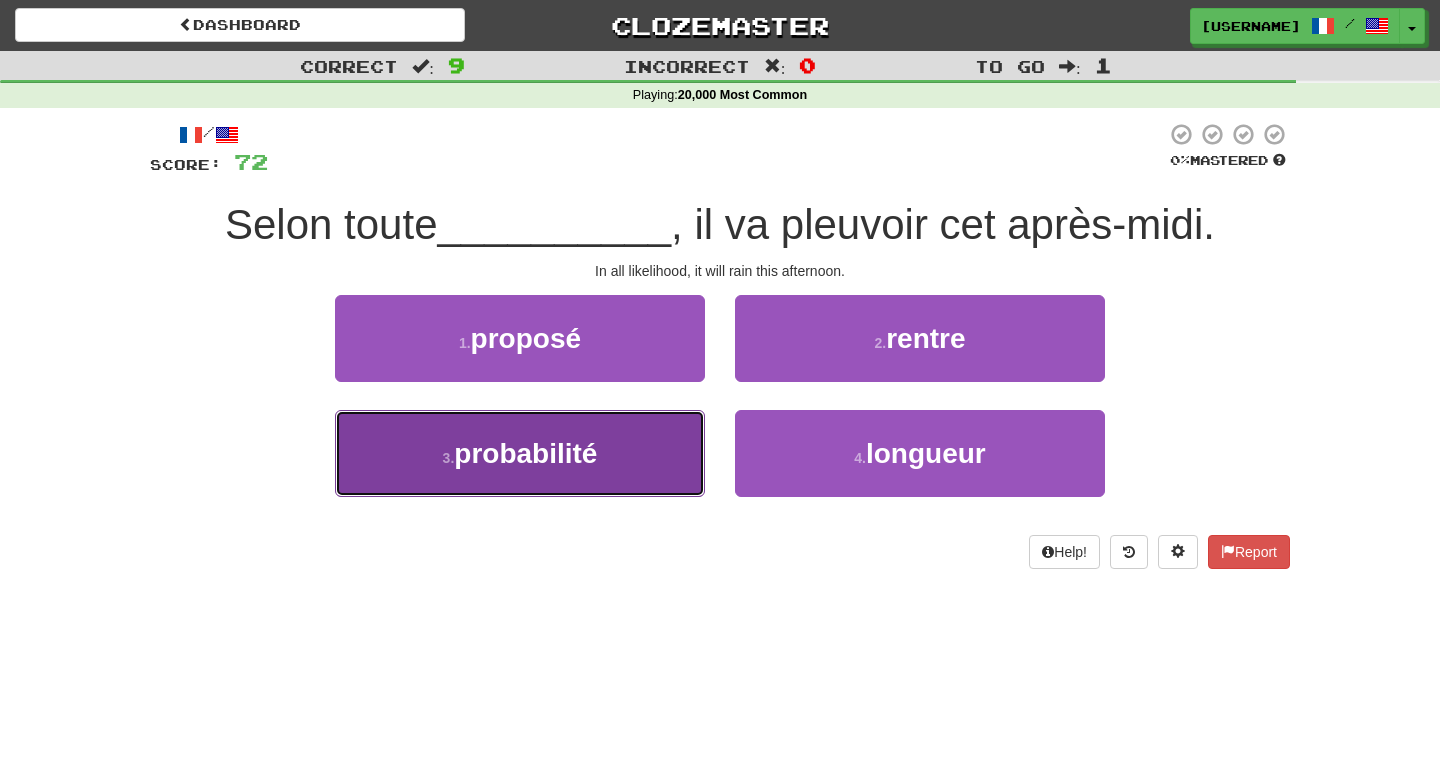 click on "3 .  probabilité" at bounding box center [520, 453] 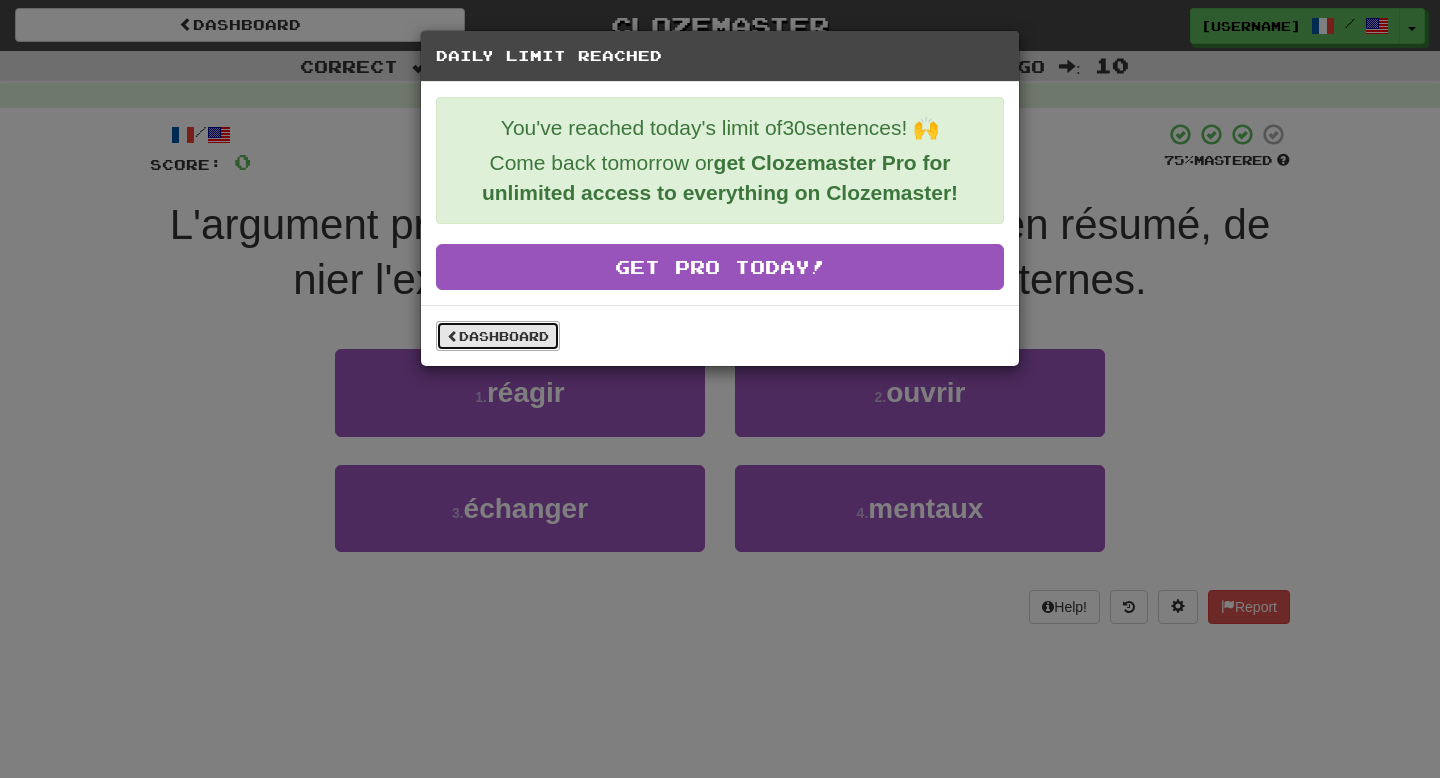 click on "Dashboard" at bounding box center [498, 336] 